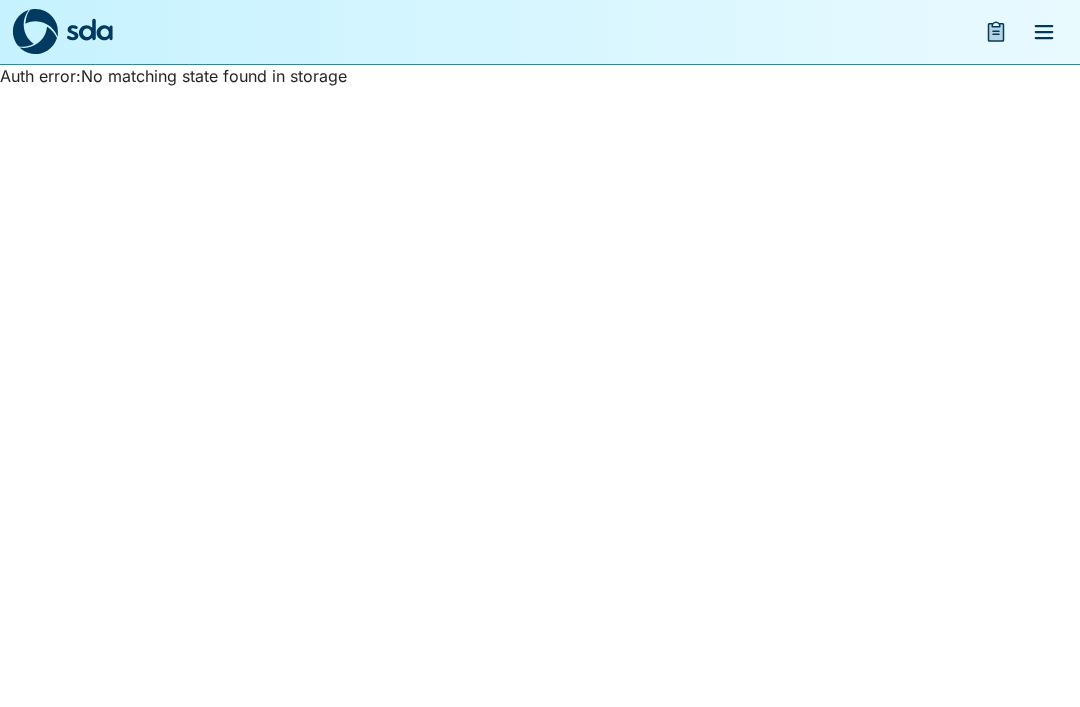 scroll, scrollTop: 0, scrollLeft: 0, axis: both 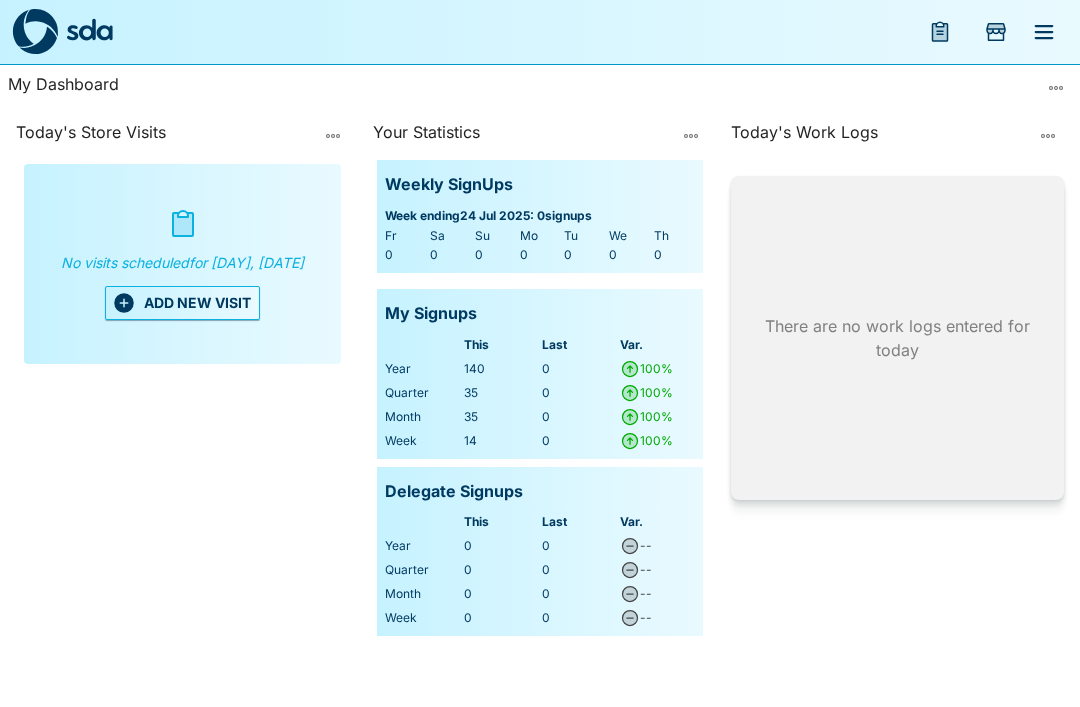 click 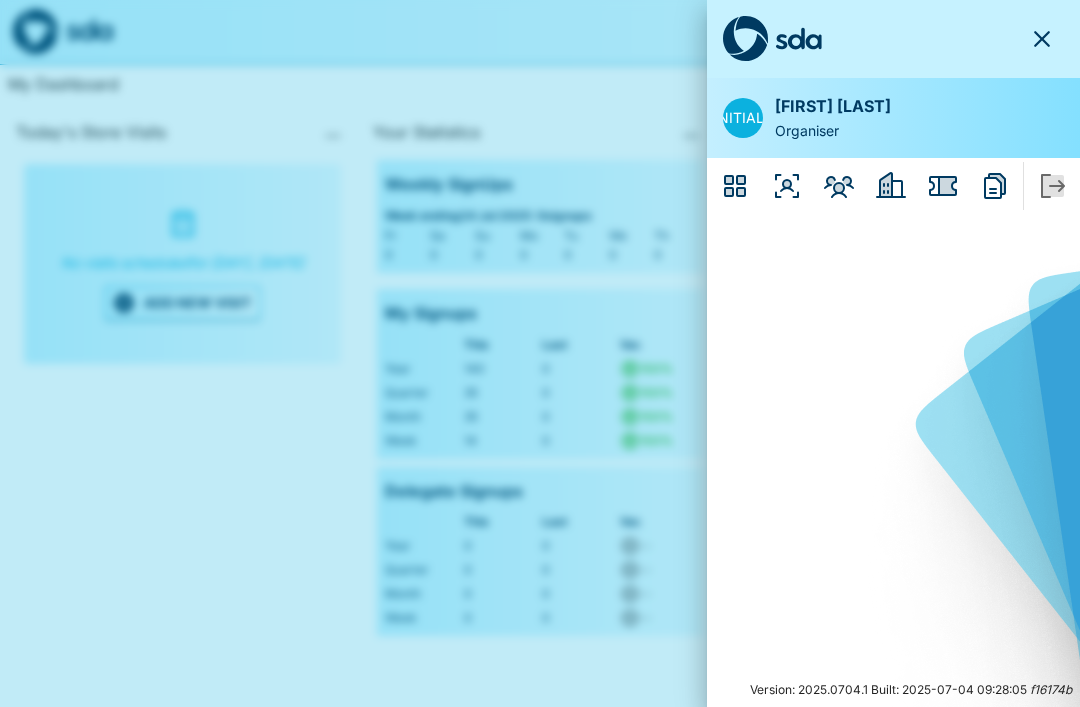 click 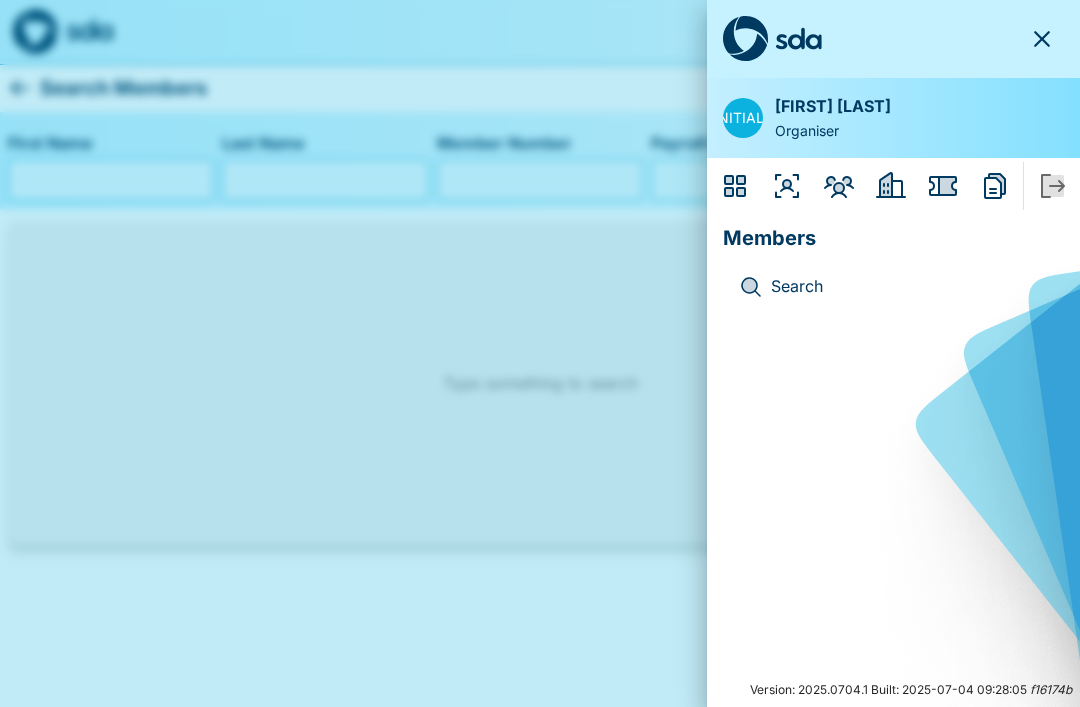 click on "Search" at bounding box center (909, 287) 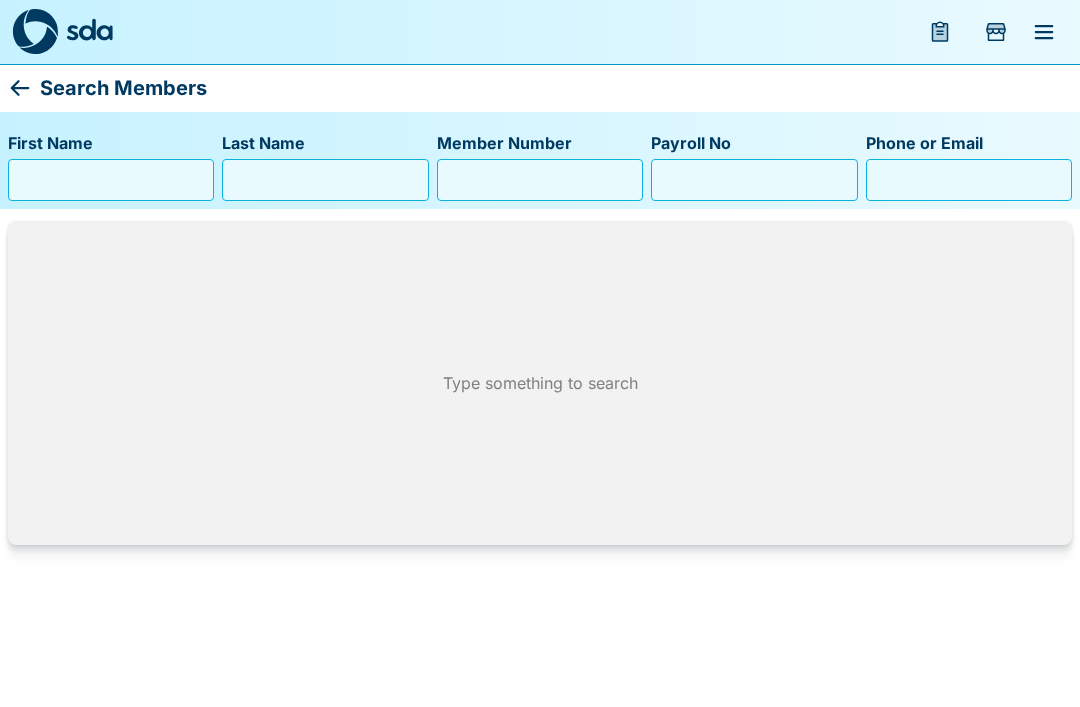 click on "Member Number" at bounding box center [540, 180] 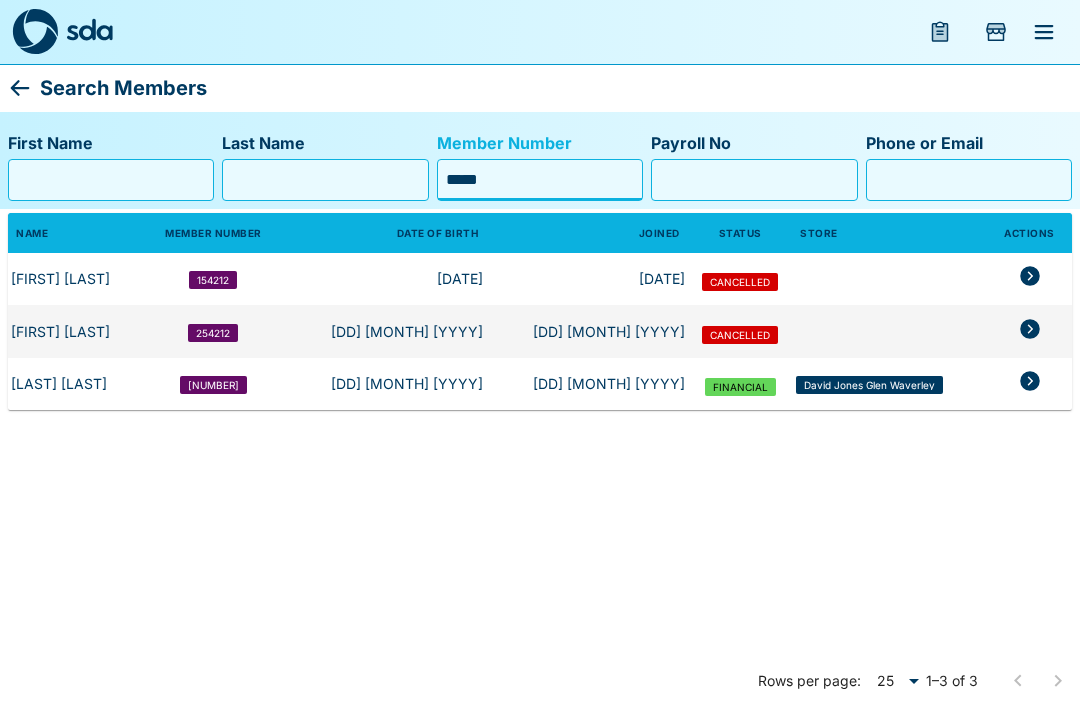 type on "*****" 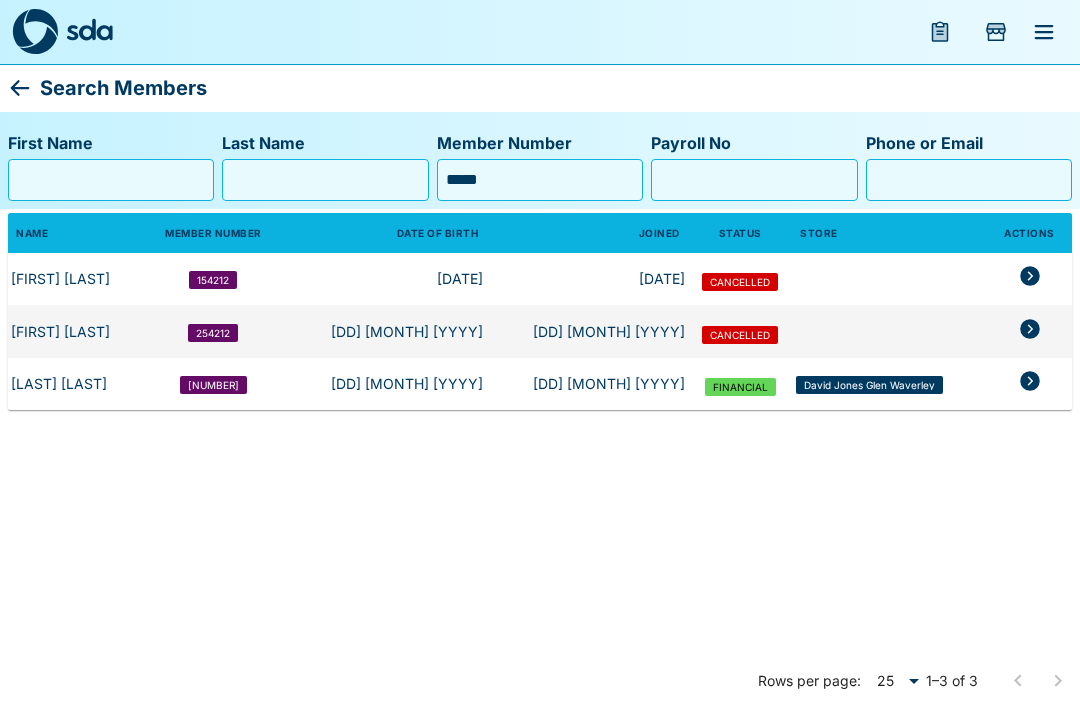click 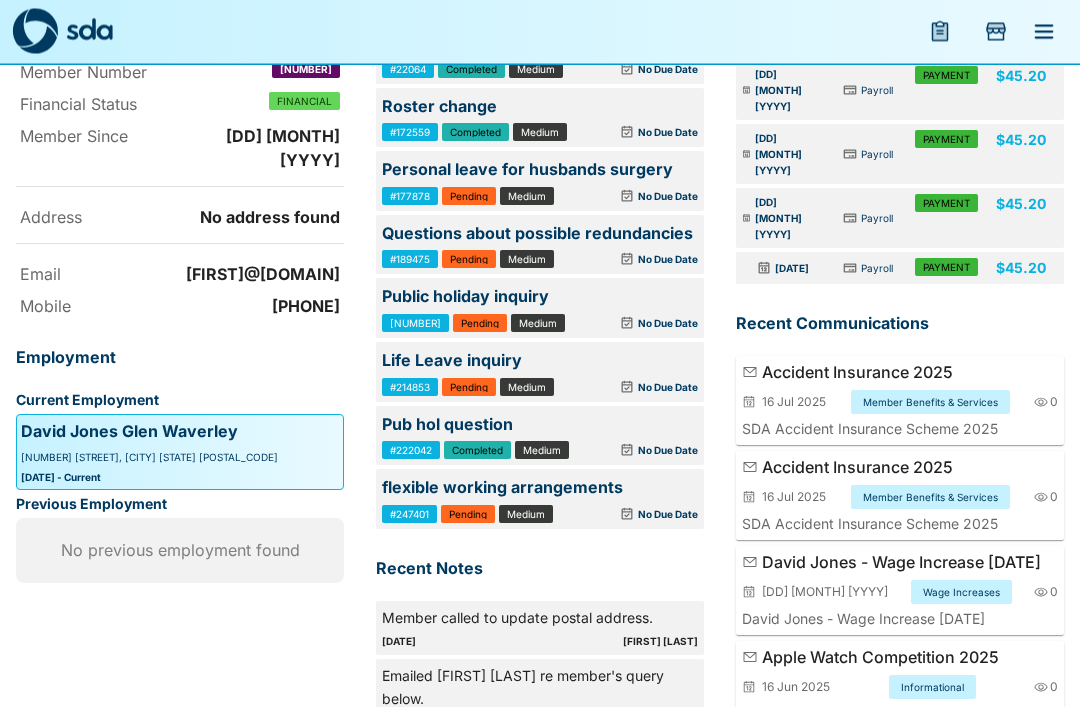 scroll, scrollTop: 215, scrollLeft: 0, axis: vertical 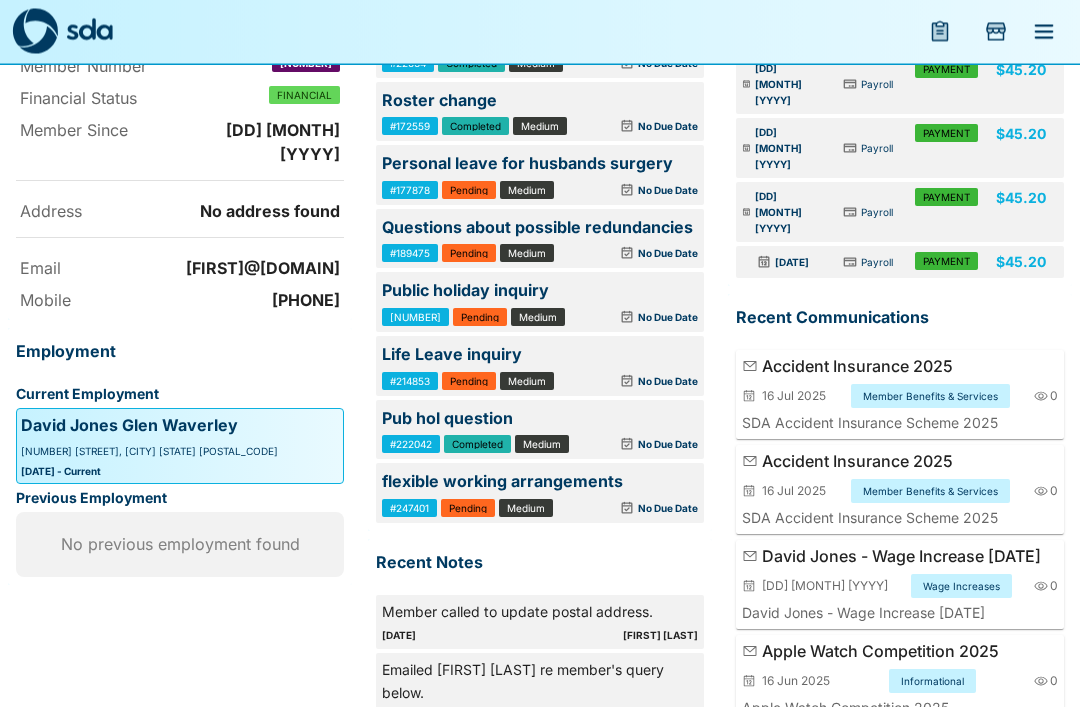 click on "No Due Date" at bounding box center [668, 509] 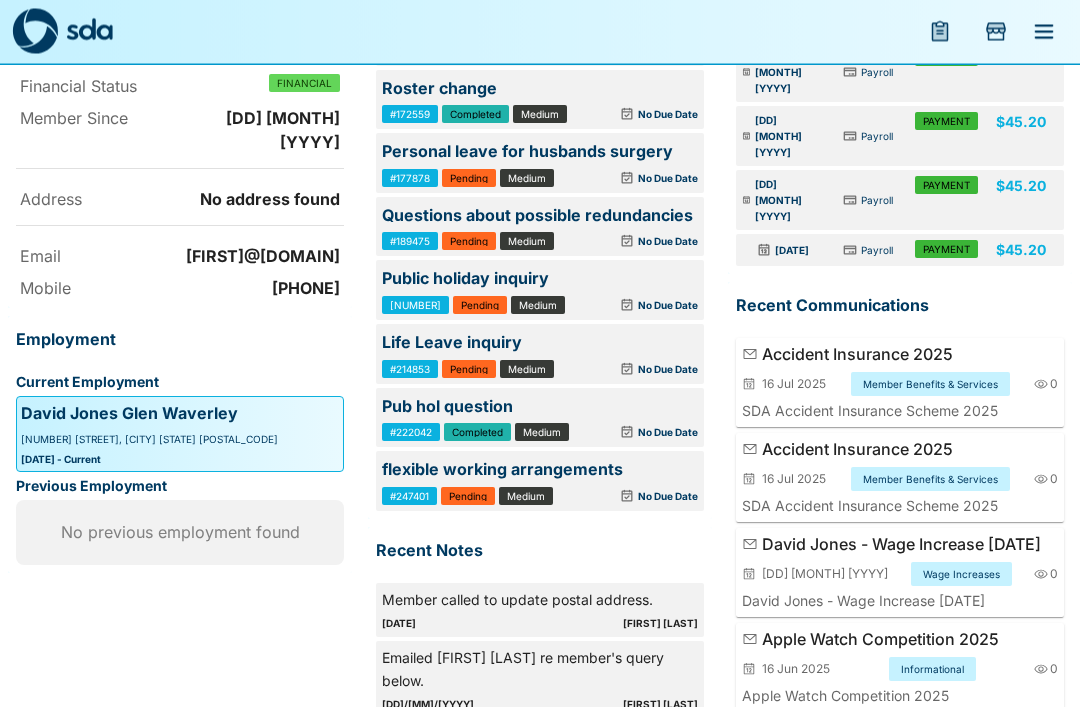 scroll, scrollTop: 251, scrollLeft: 0, axis: vertical 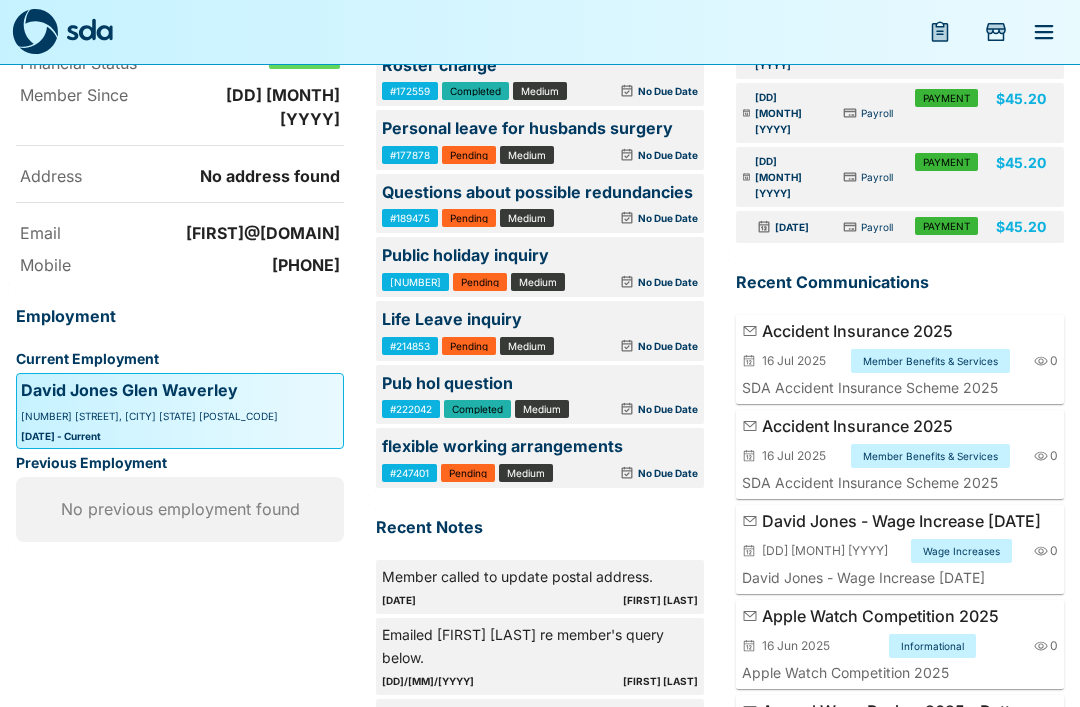 click on "No Due Date" at bounding box center [627, 473] 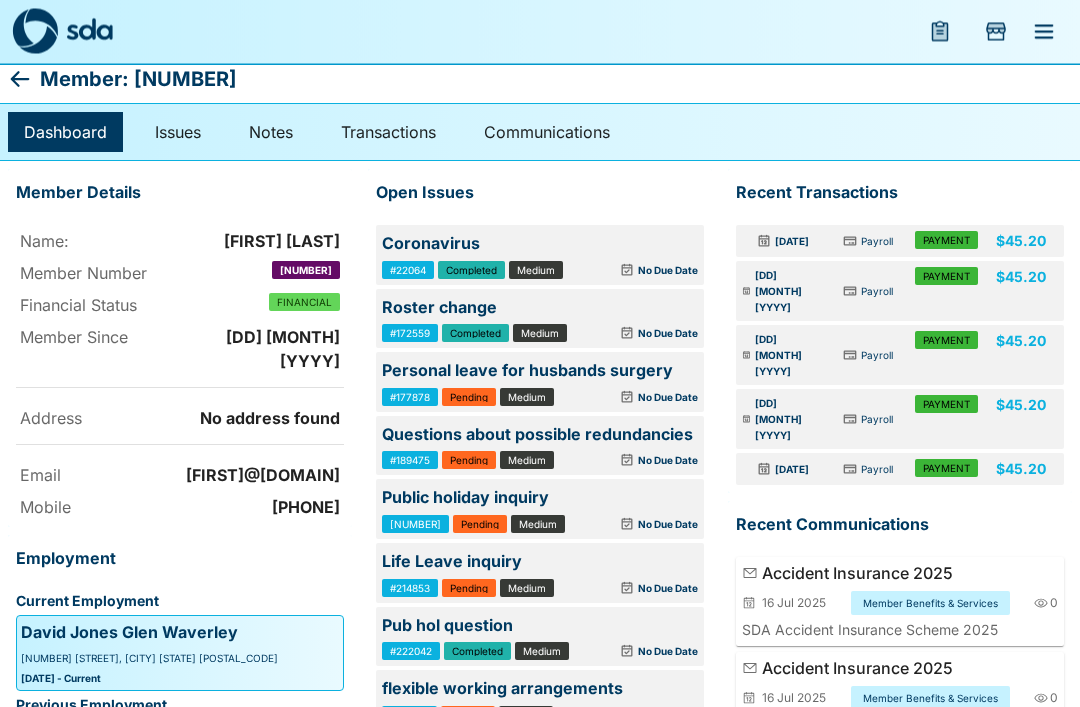 scroll, scrollTop: 0, scrollLeft: 0, axis: both 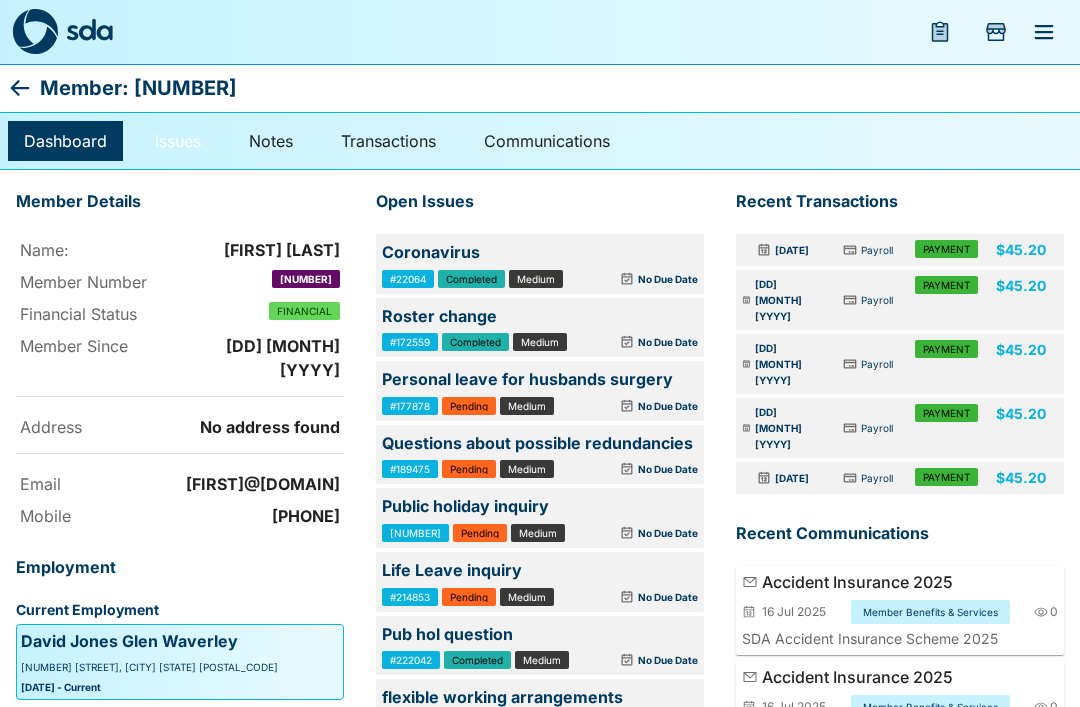 click on "Issues" at bounding box center (178, 141) 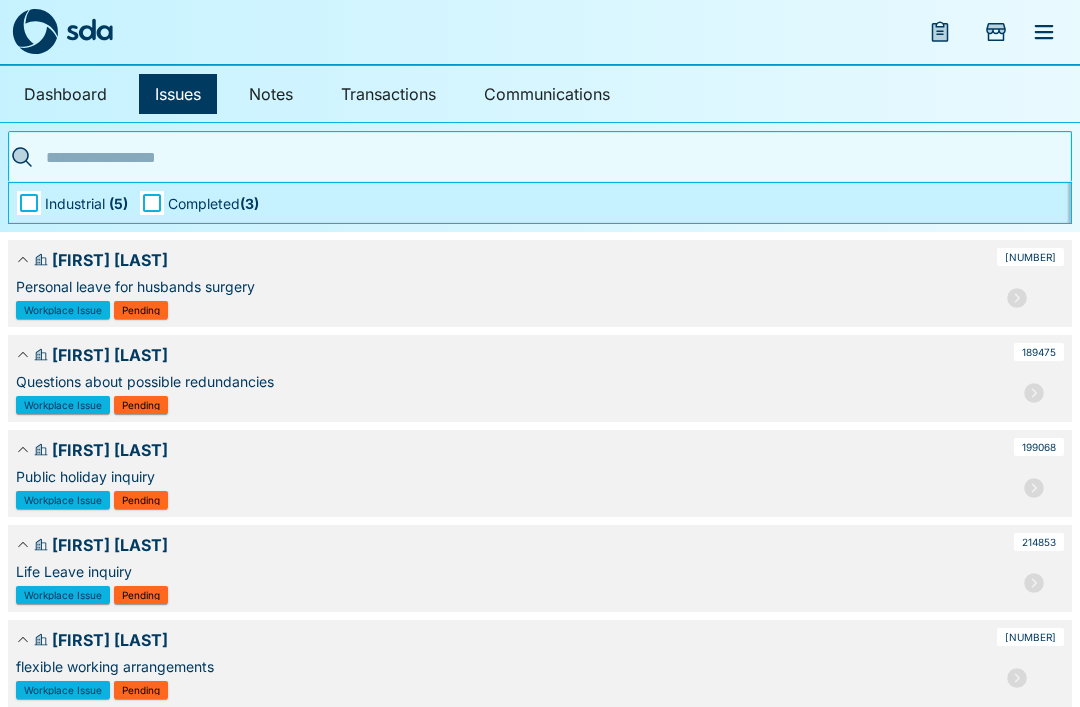 scroll, scrollTop: 63, scrollLeft: 0, axis: vertical 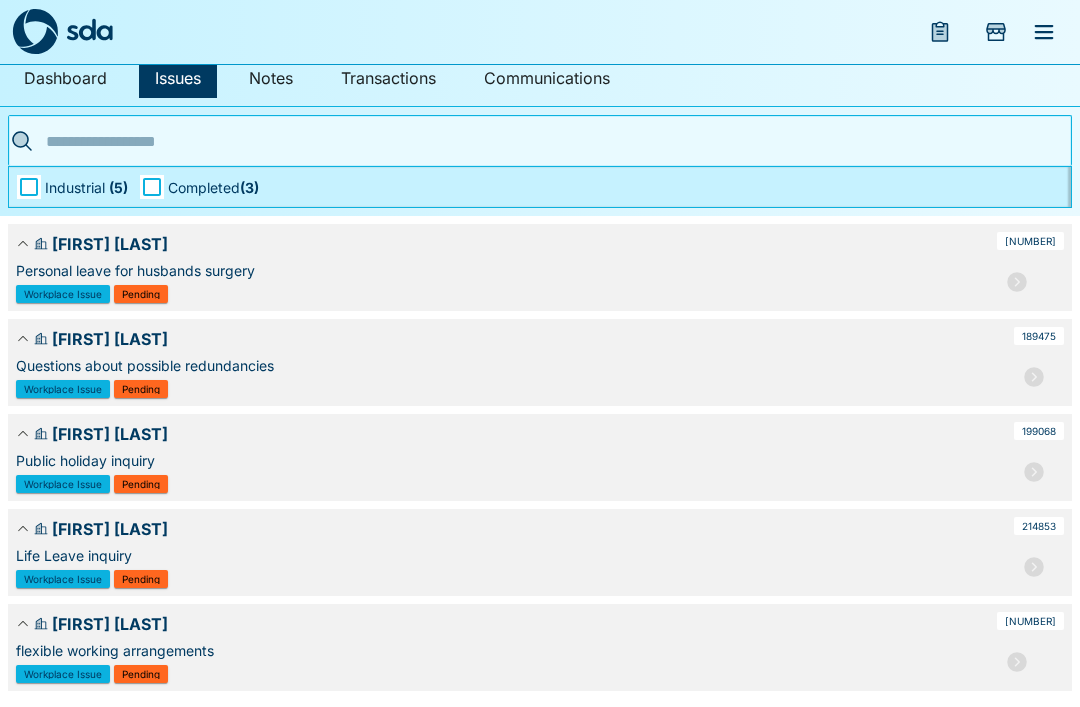 click 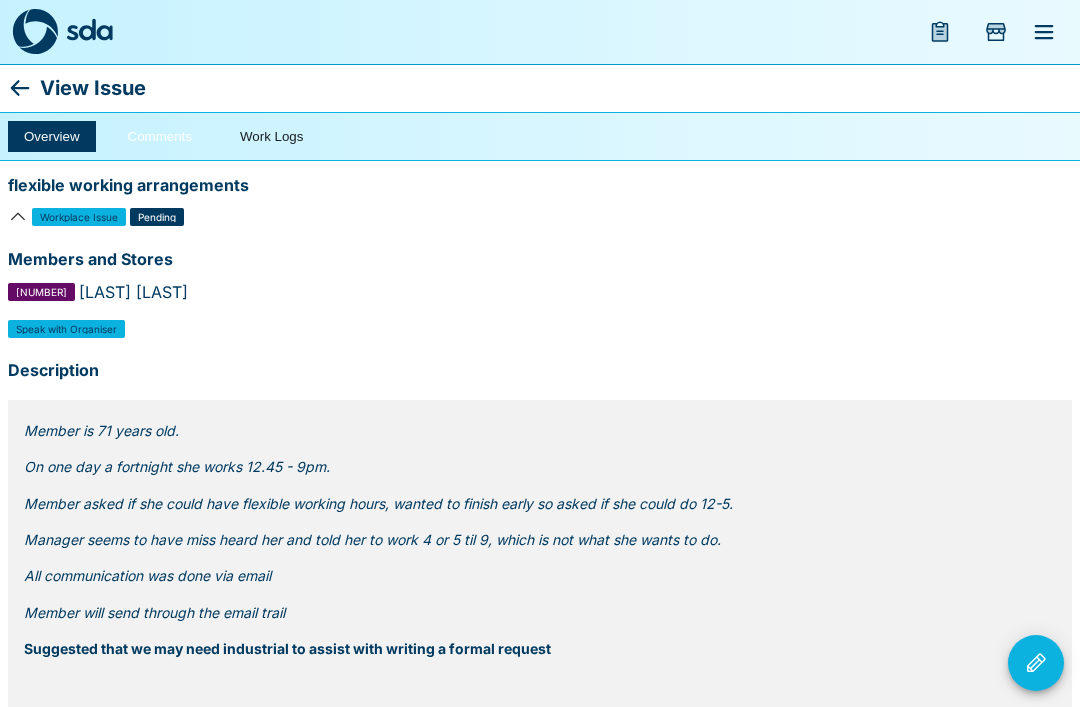 click on "Comments" at bounding box center [160, 136] 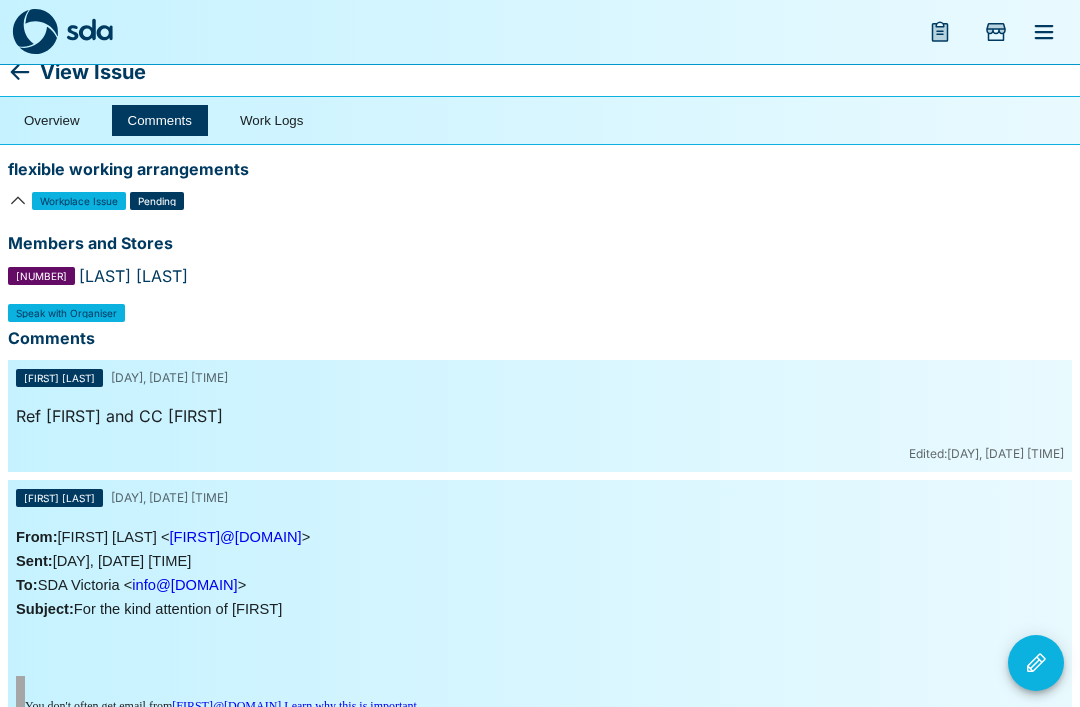 scroll, scrollTop: 0, scrollLeft: 0, axis: both 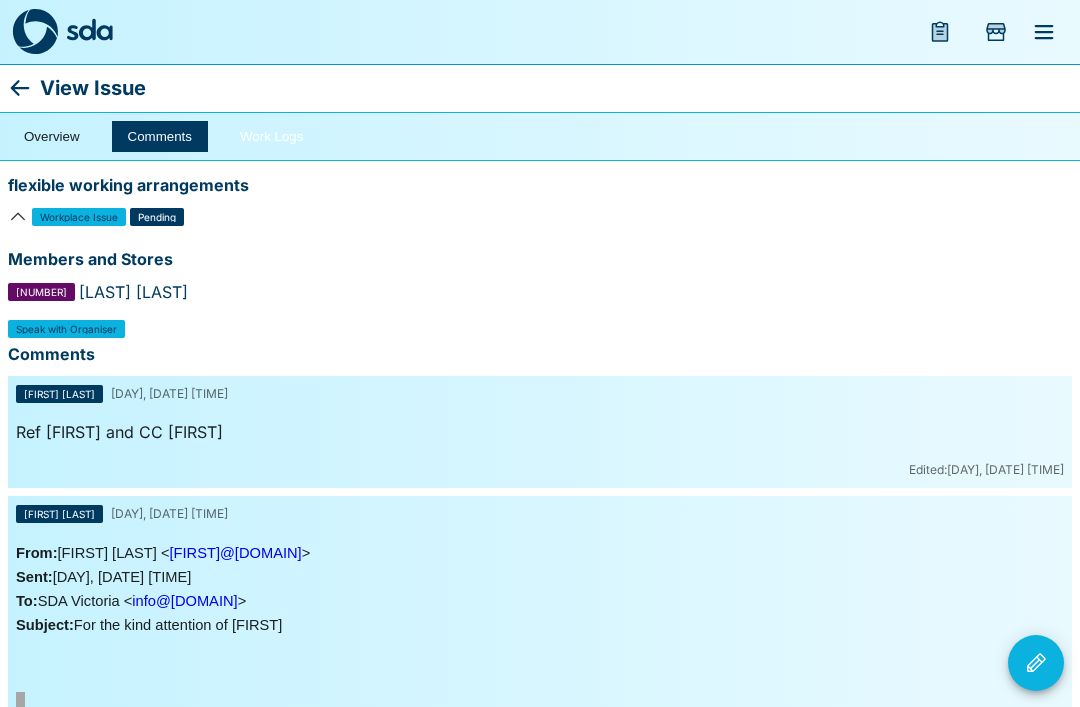 click on "Work Logs" at bounding box center [271, 136] 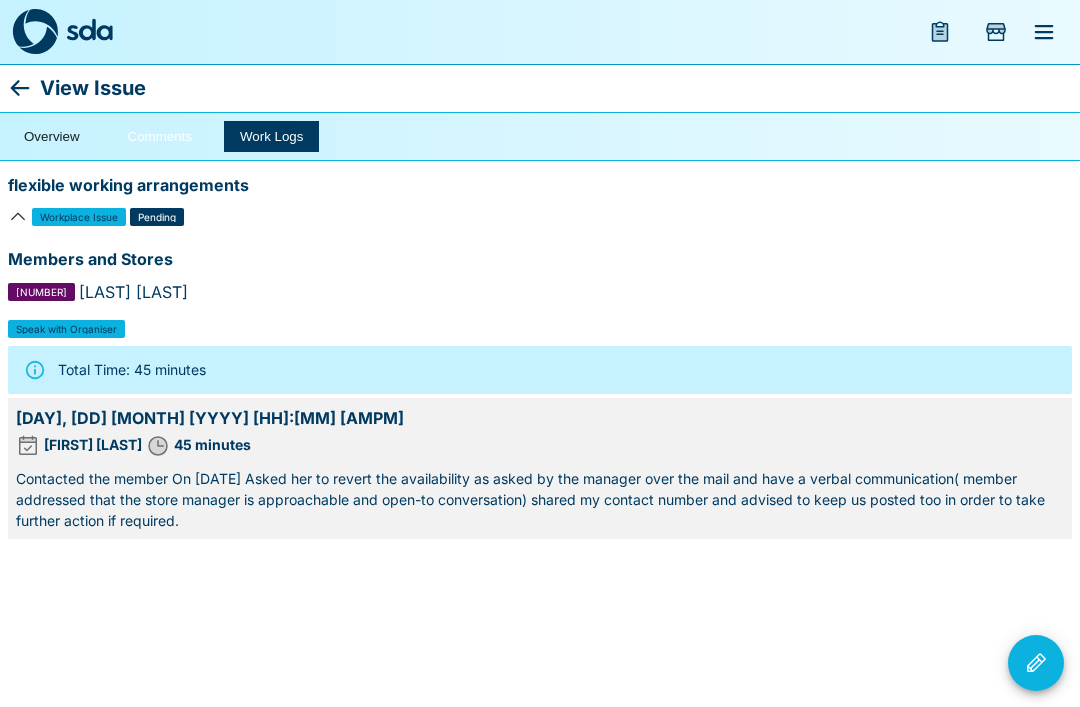 click on "Comments" at bounding box center (160, 136) 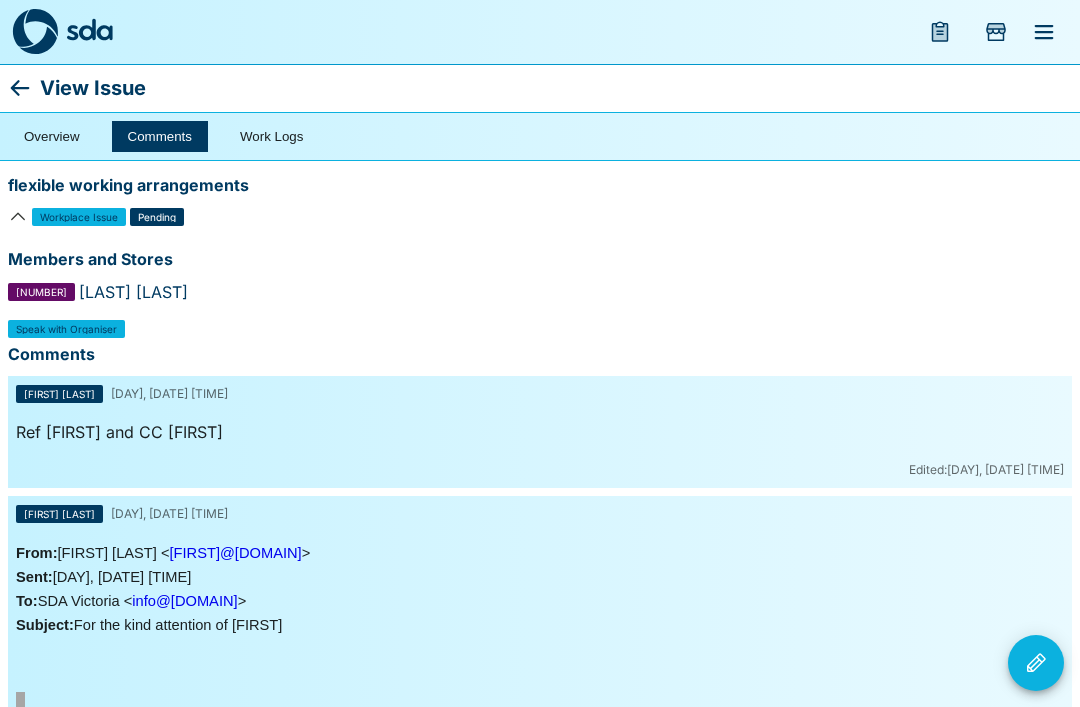 click 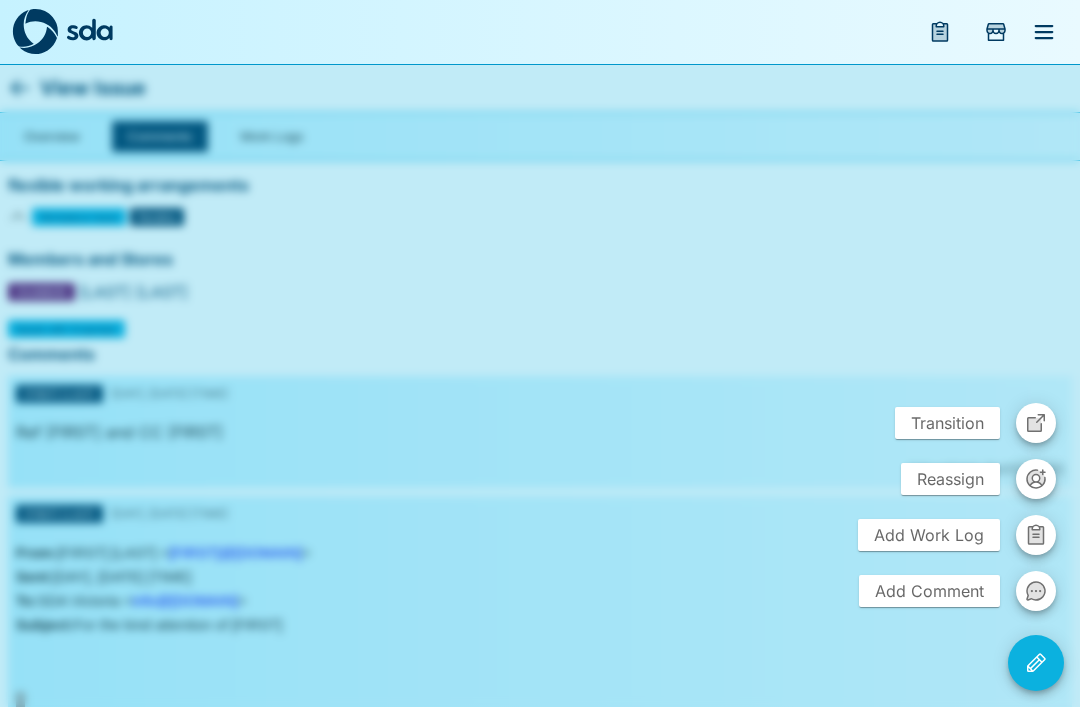 click at bounding box center (540, 353) 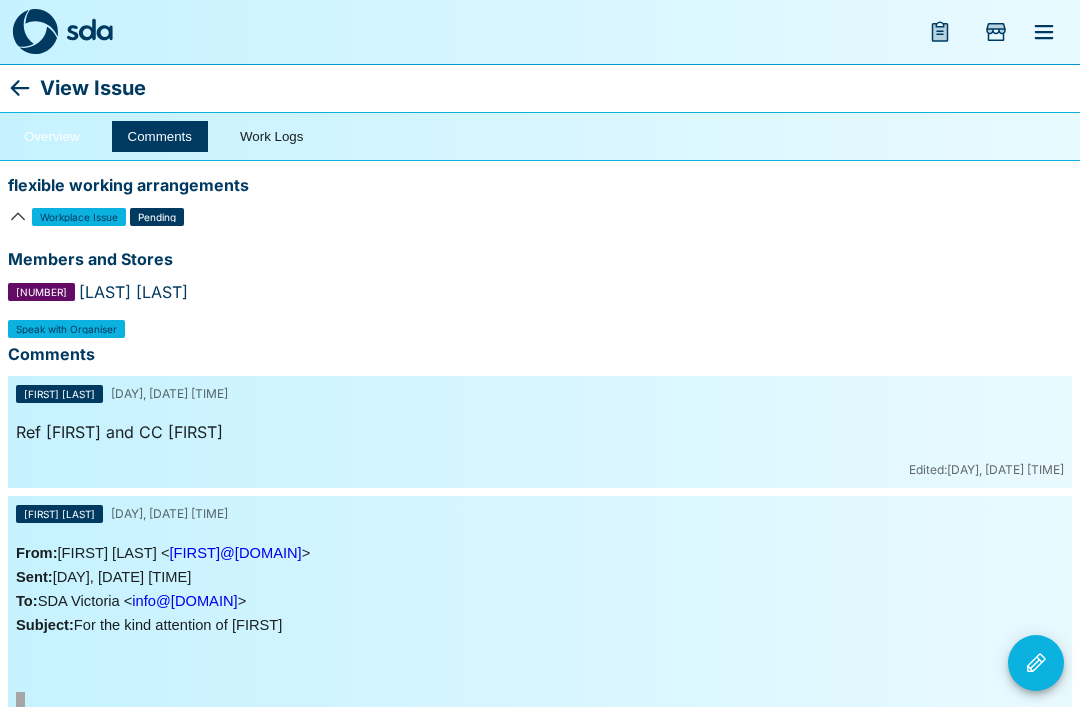 click on "Overview" at bounding box center [52, 136] 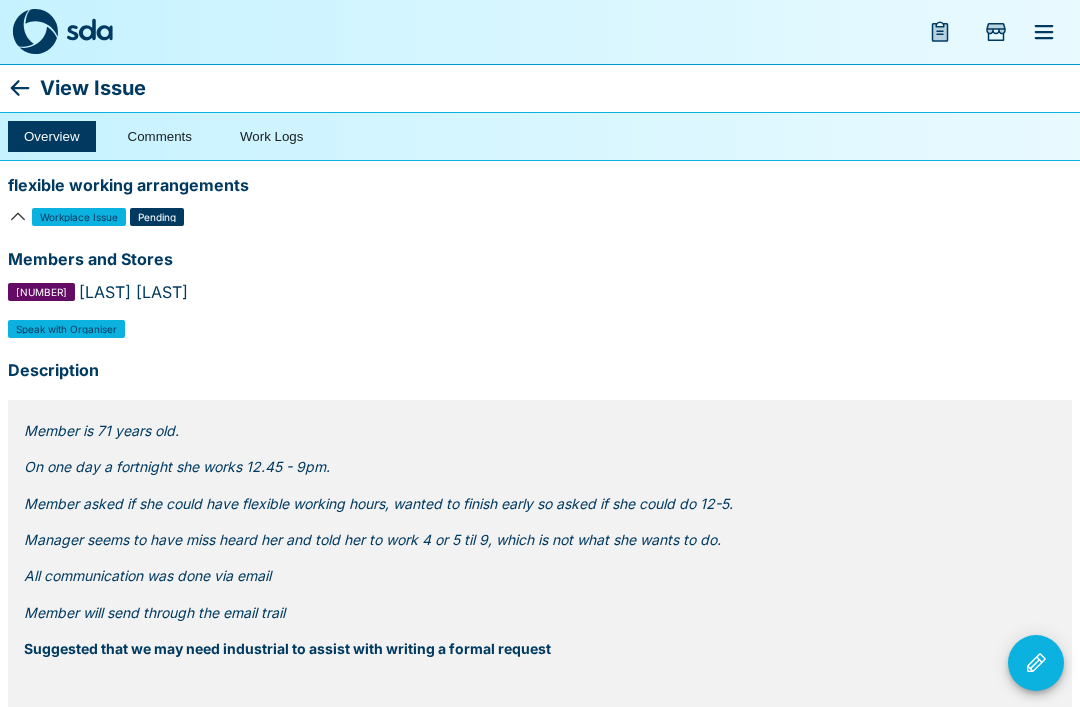 click at bounding box center (1036, 663) 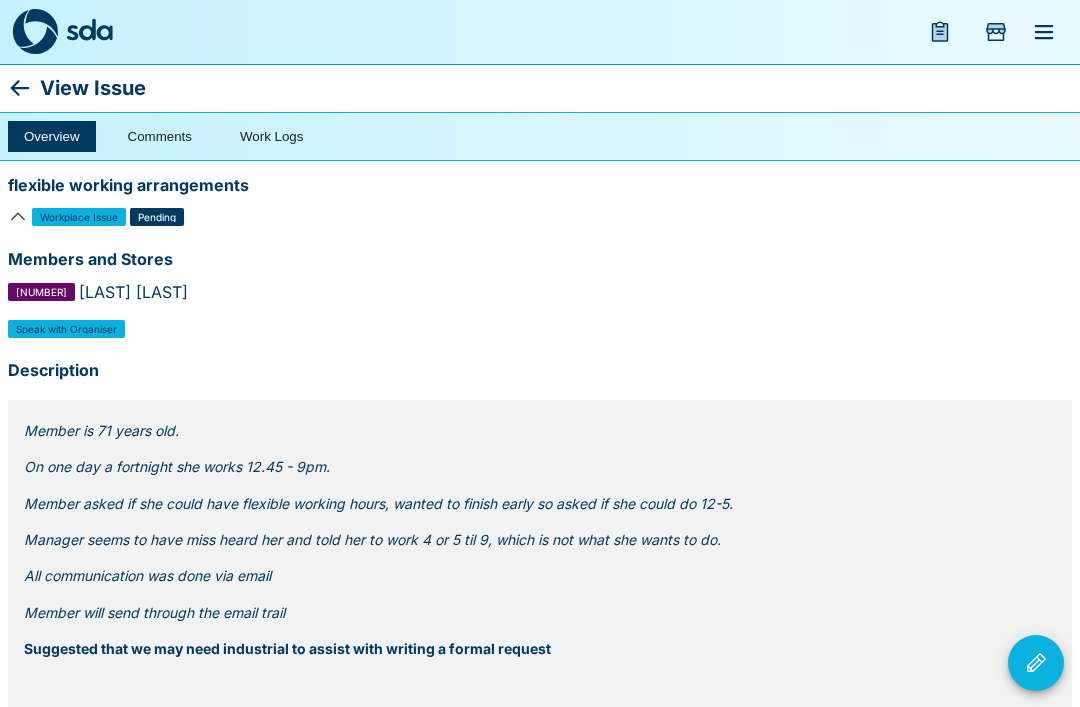 click at bounding box center (540, 353) 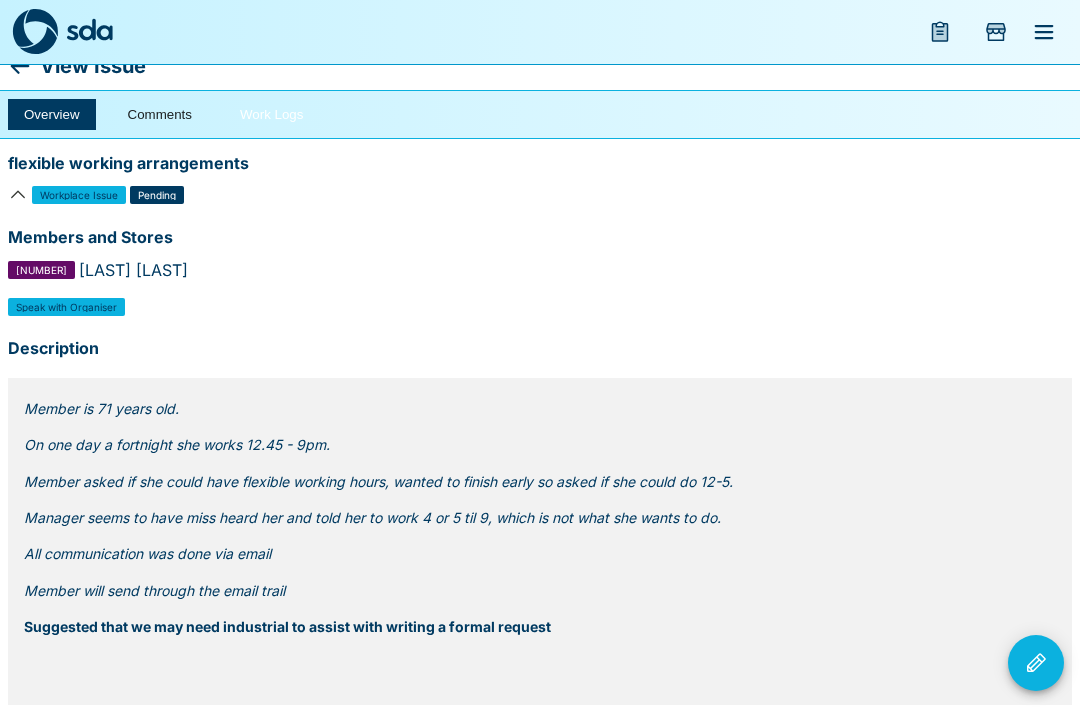 click on "Work Logs" at bounding box center (271, 114) 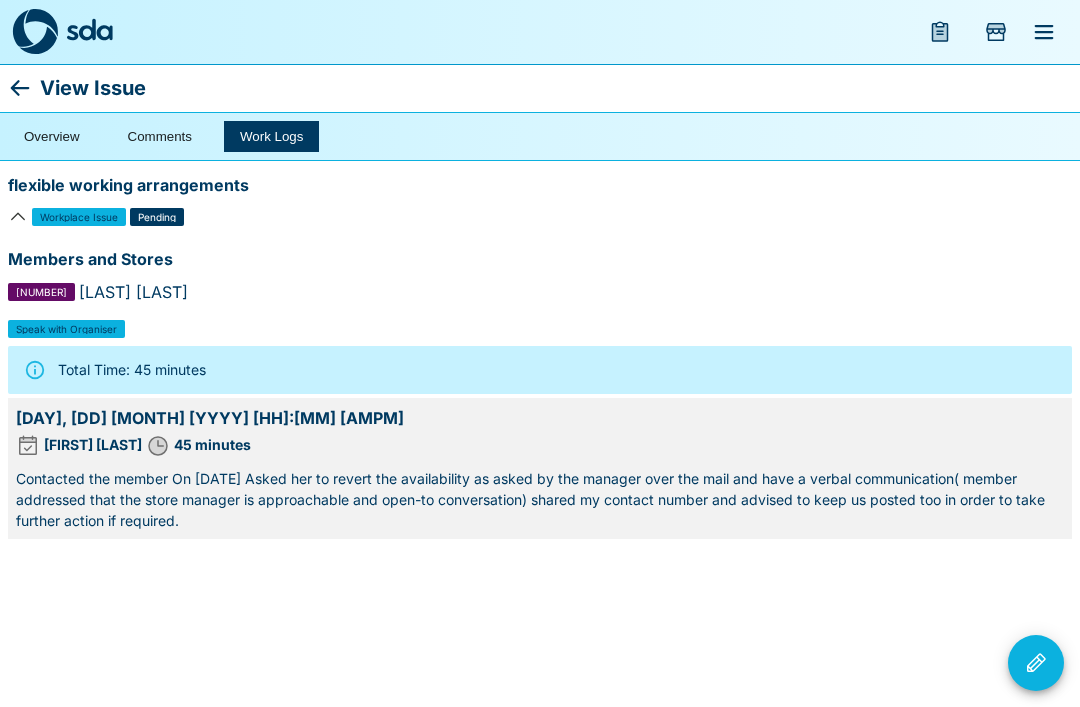 click at bounding box center [1036, 663] 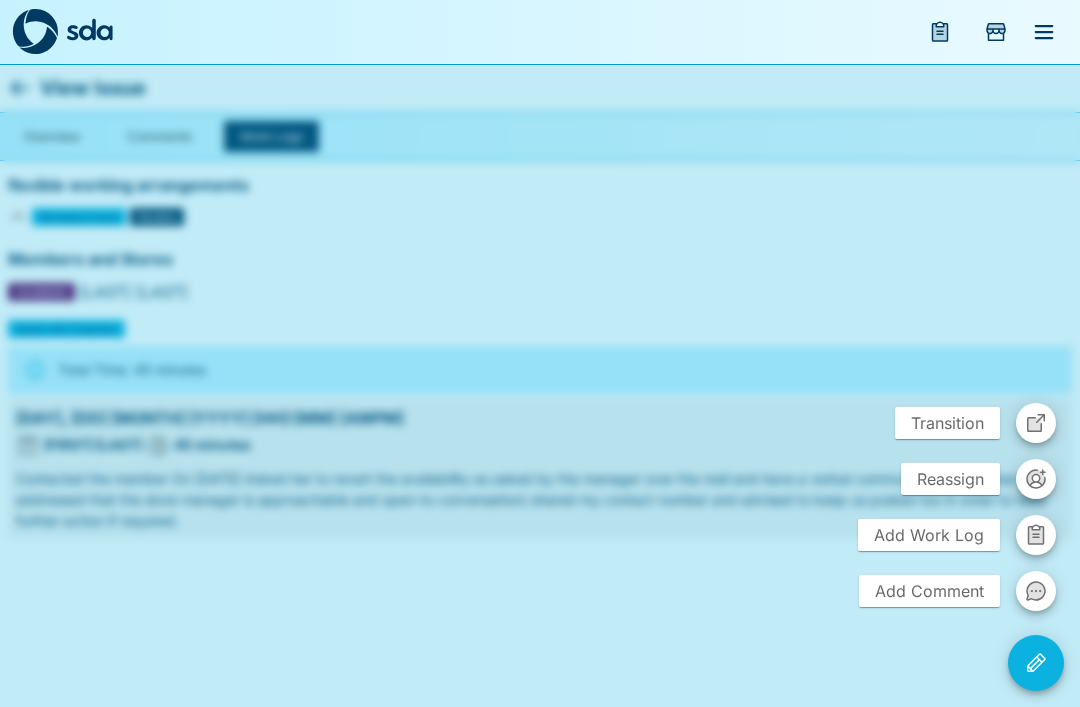 click at bounding box center (540, 353) 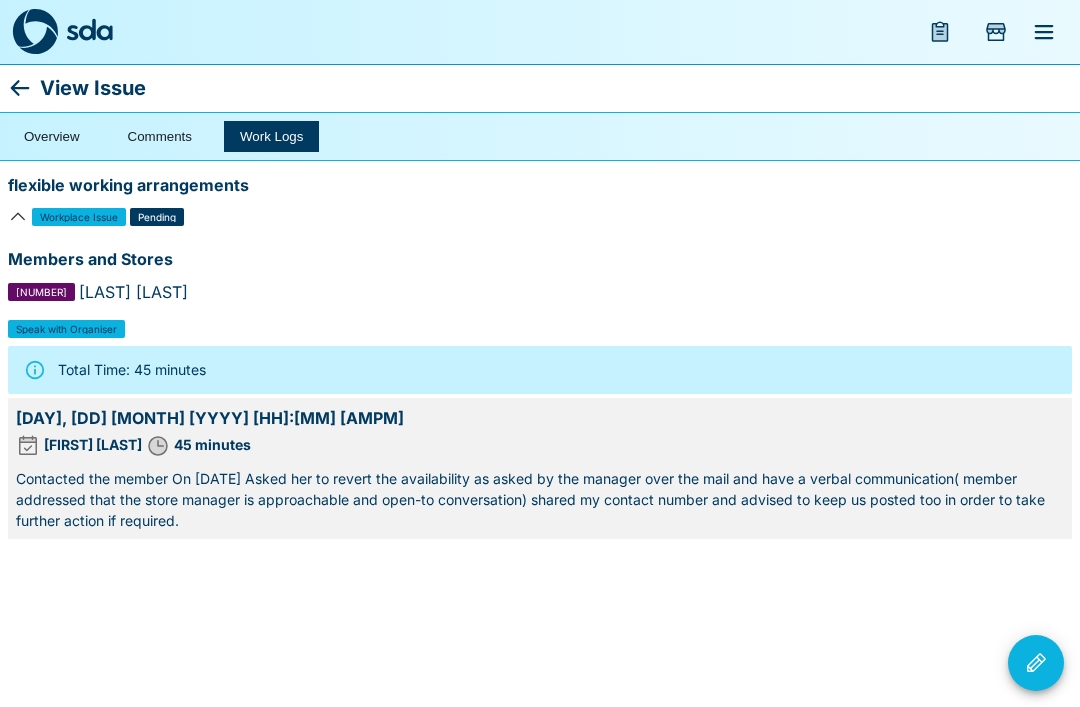 click on "Workplace Issue Pending" at bounding box center (540, 225) 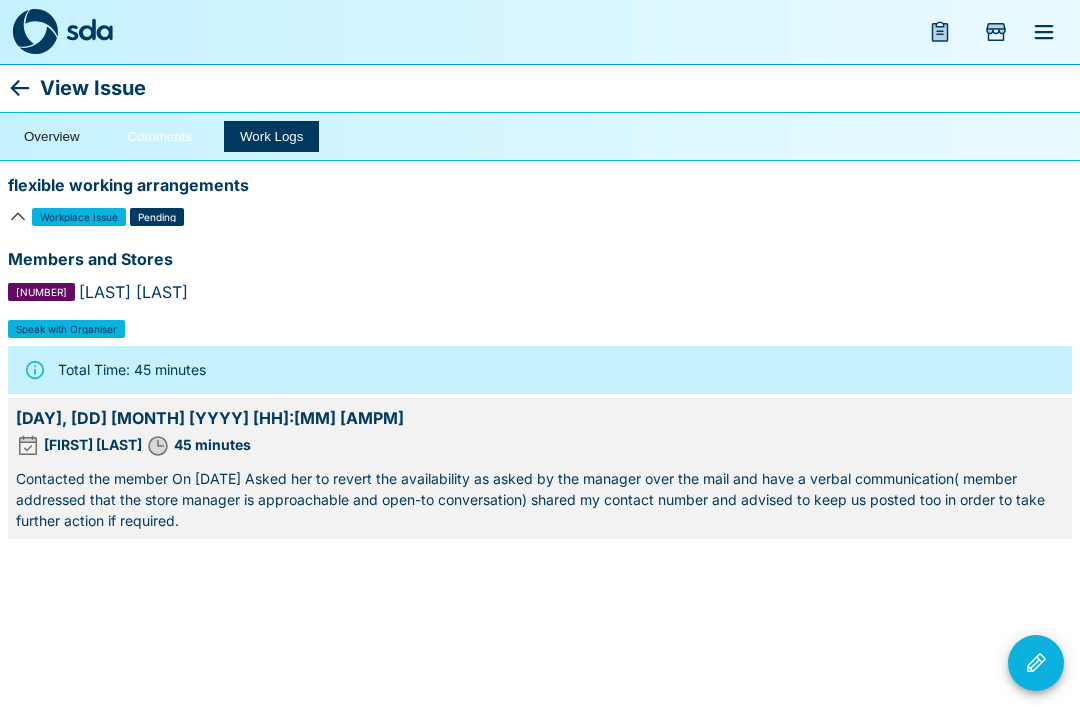click on "Comments" at bounding box center [160, 136] 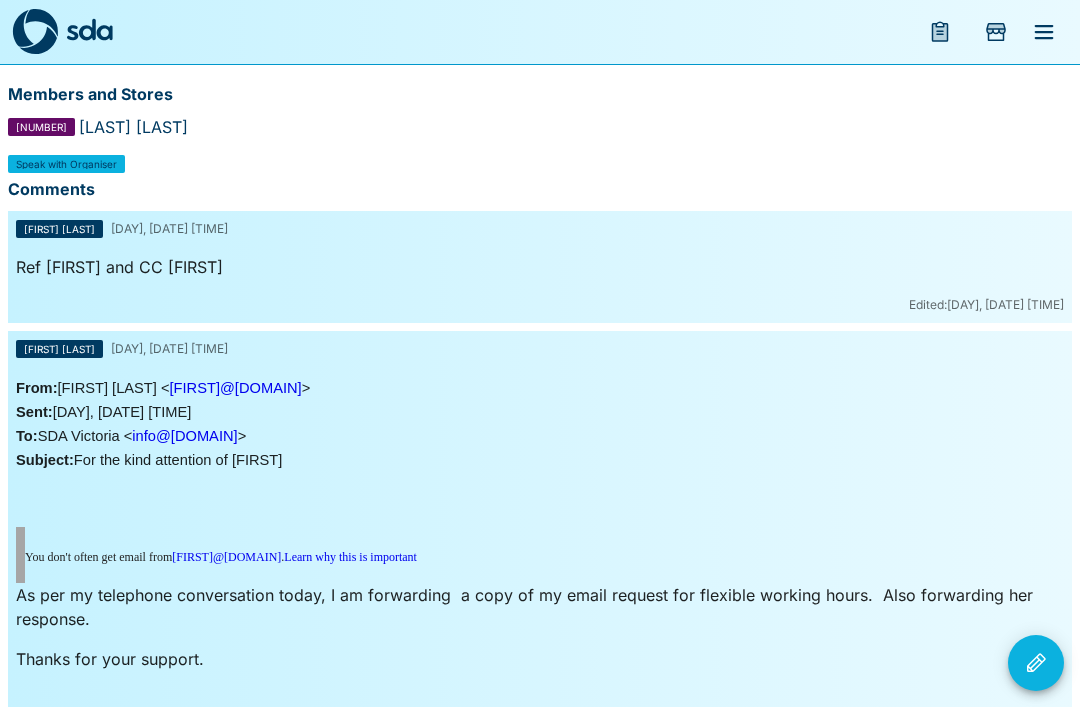 scroll, scrollTop: 0, scrollLeft: 0, axis: both 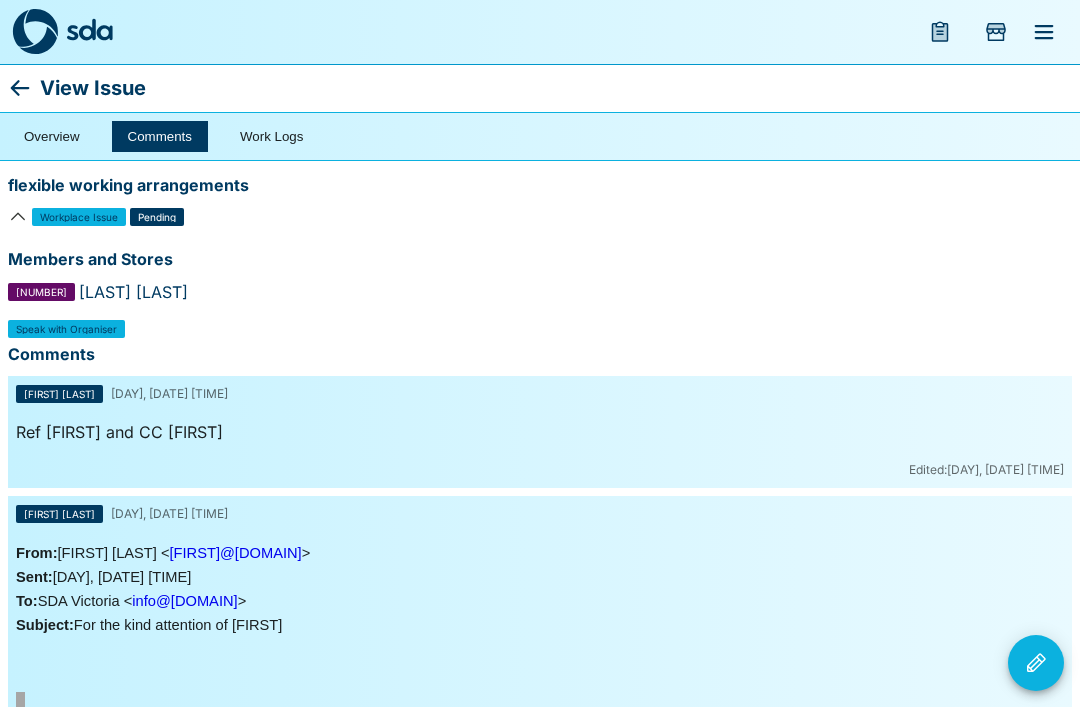 click on "Workplace Issue Pending" at bounding box center [540, 217] 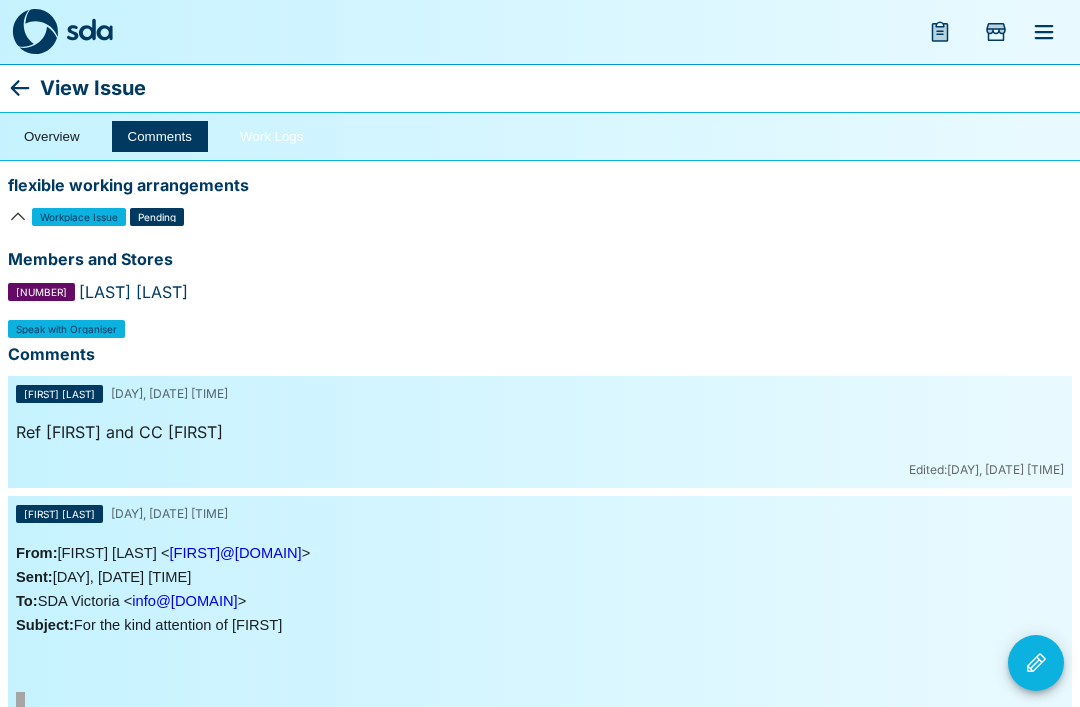 click on "Work Logs" at bounding box center [271, 136] 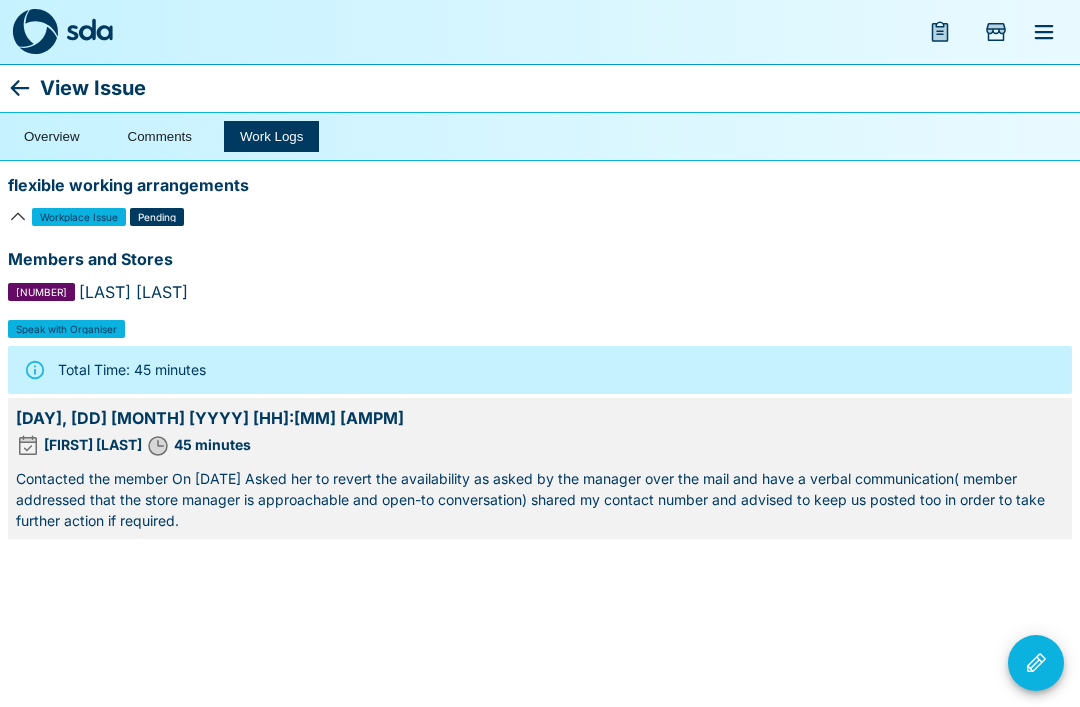 click at bounding box center [1036, 663] 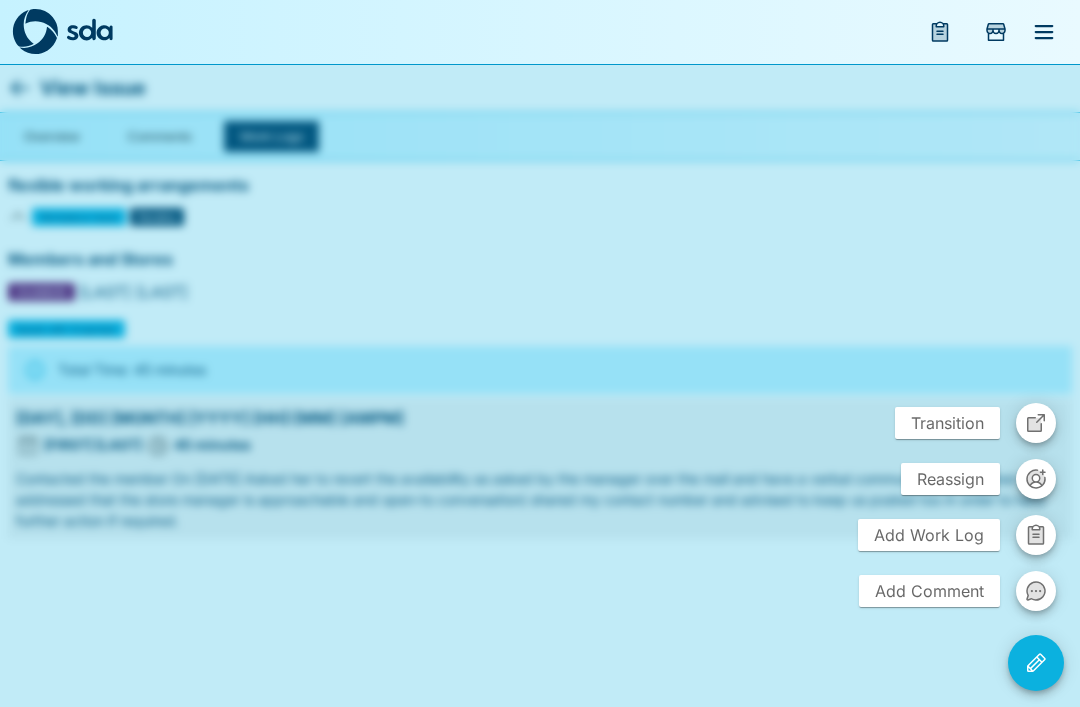 click on "Add Work Log" at bounding box center [929, 535] 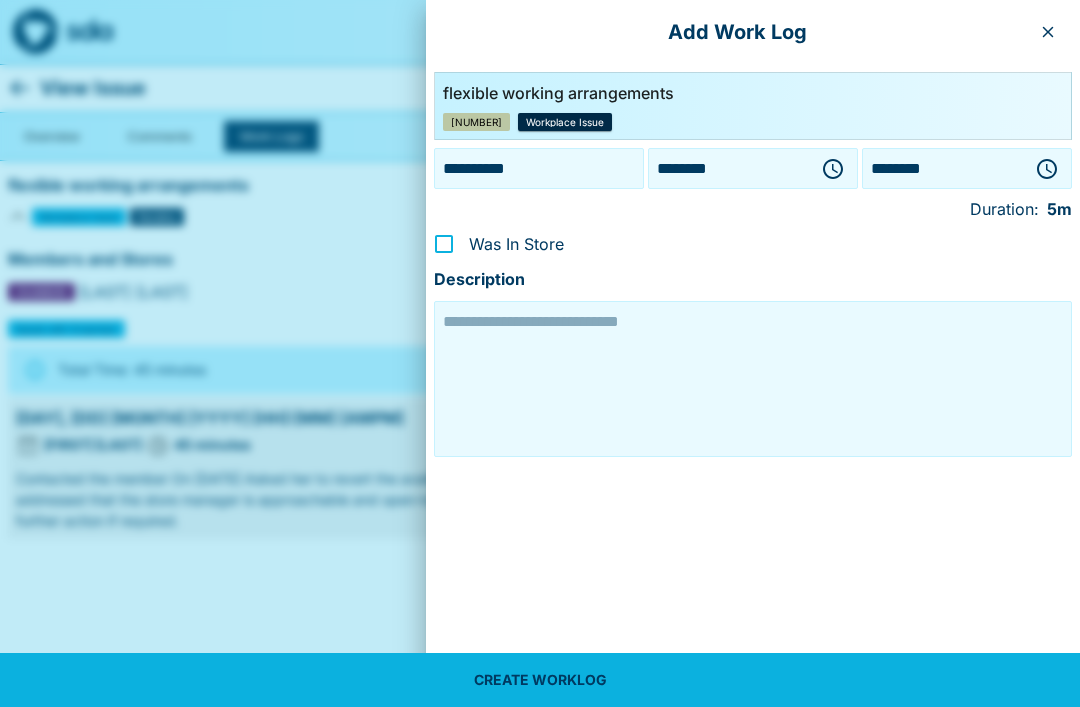 click on "********" at bounding box center [729, 168] 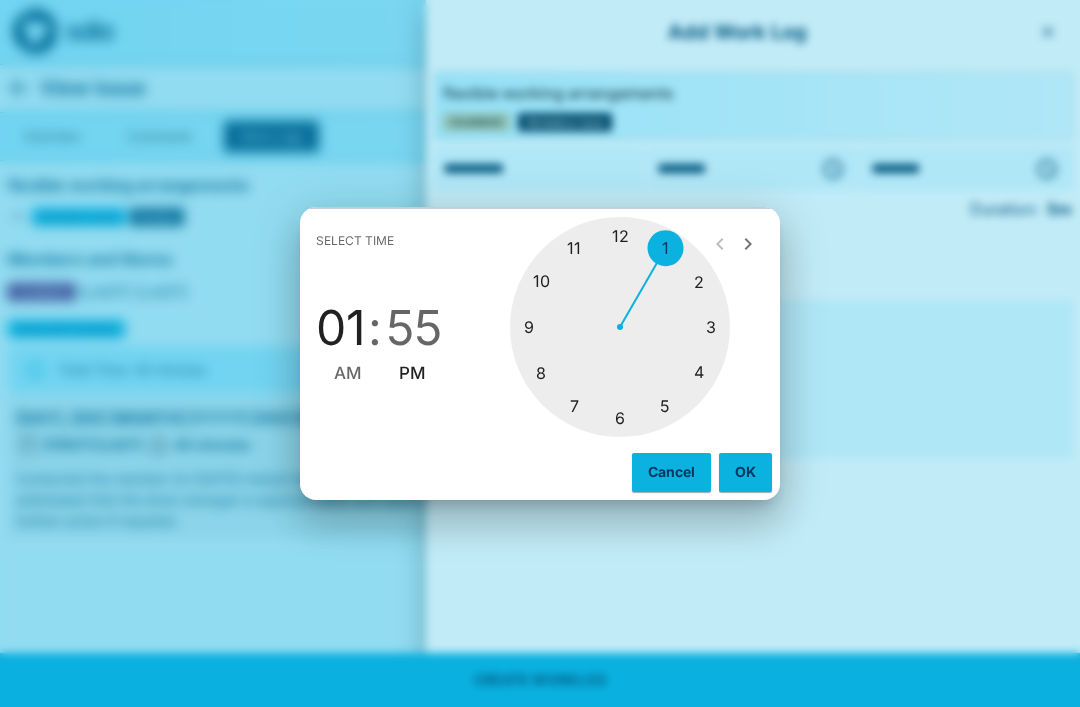 click at bounding box center [620, 327] 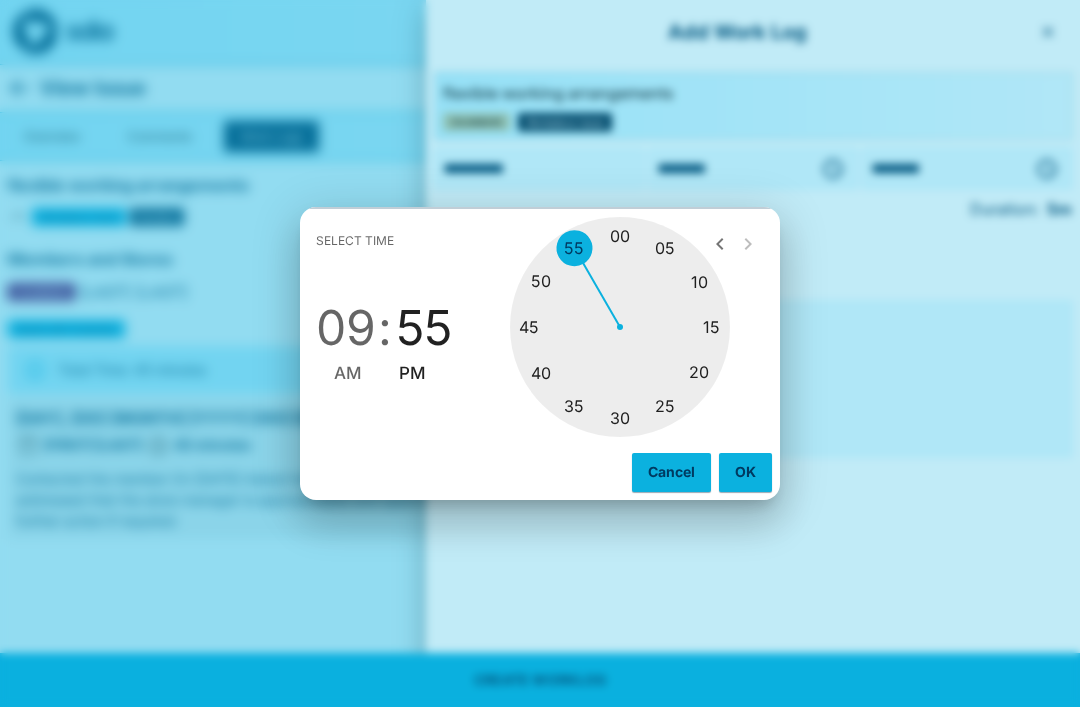 click at bounding box center (620, 327) 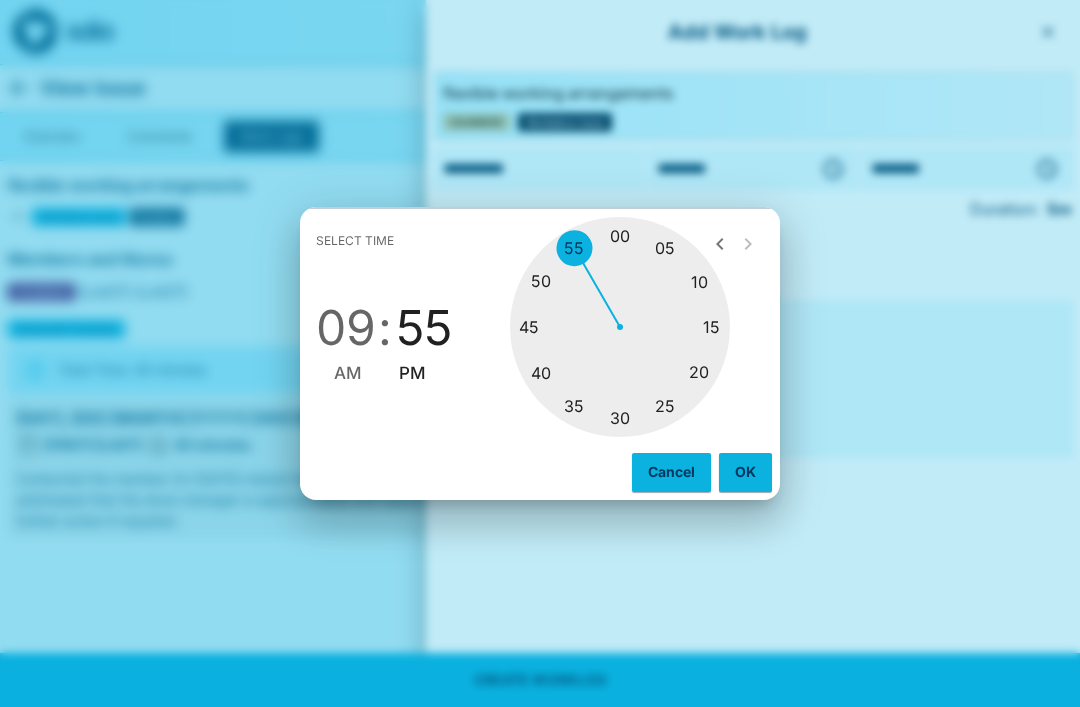 type on "********" 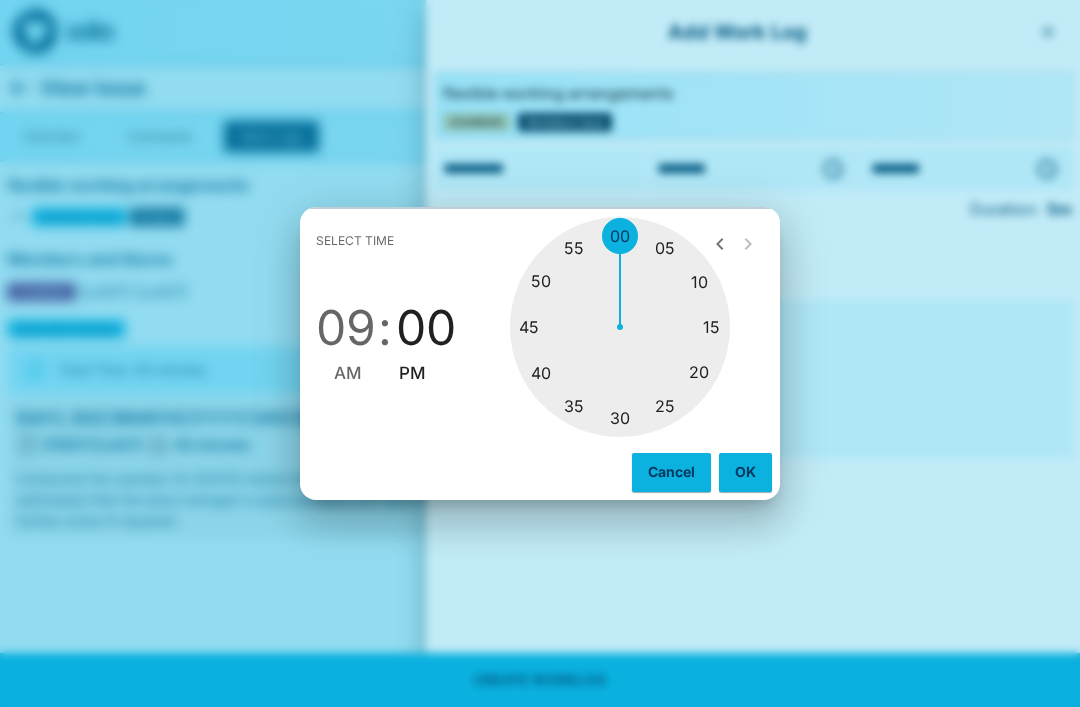 click on "OK" at bounding box center [745, 472] 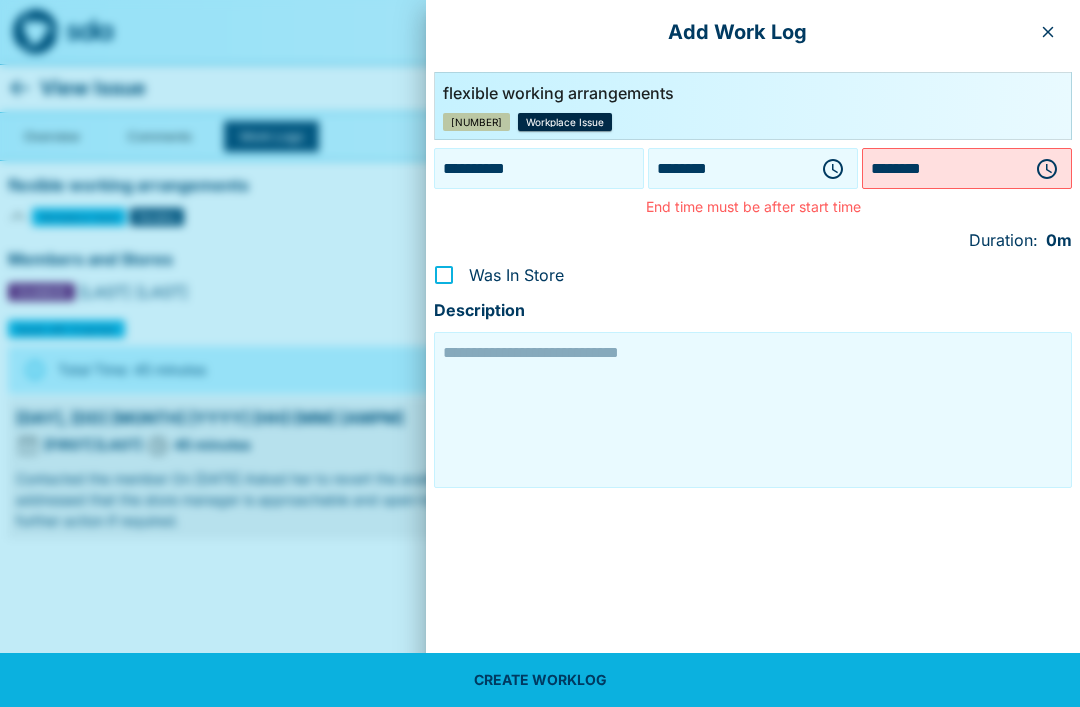 click 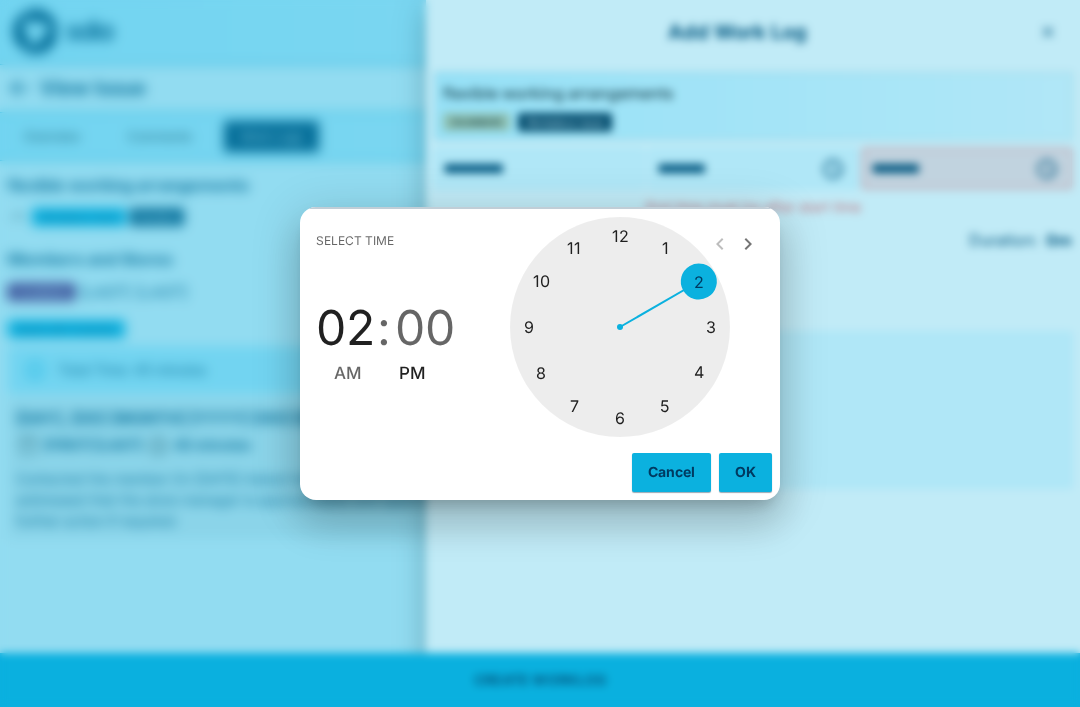 click at bounding box center (620, 327) 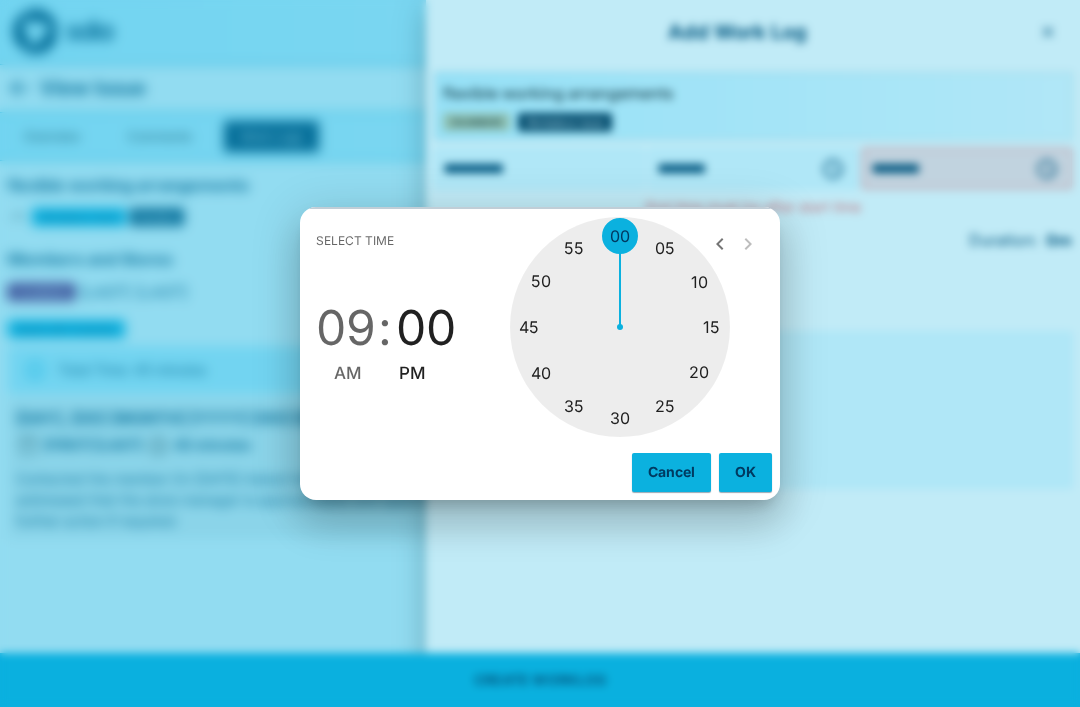 click at bounding box center [620, 327] 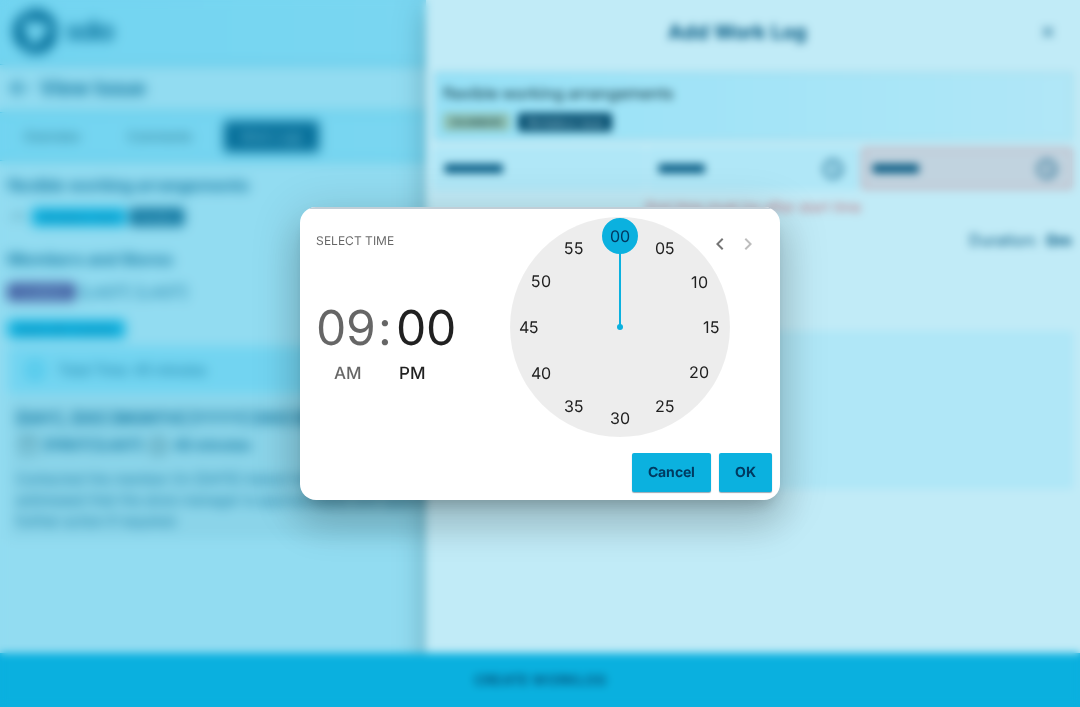 type on "********" 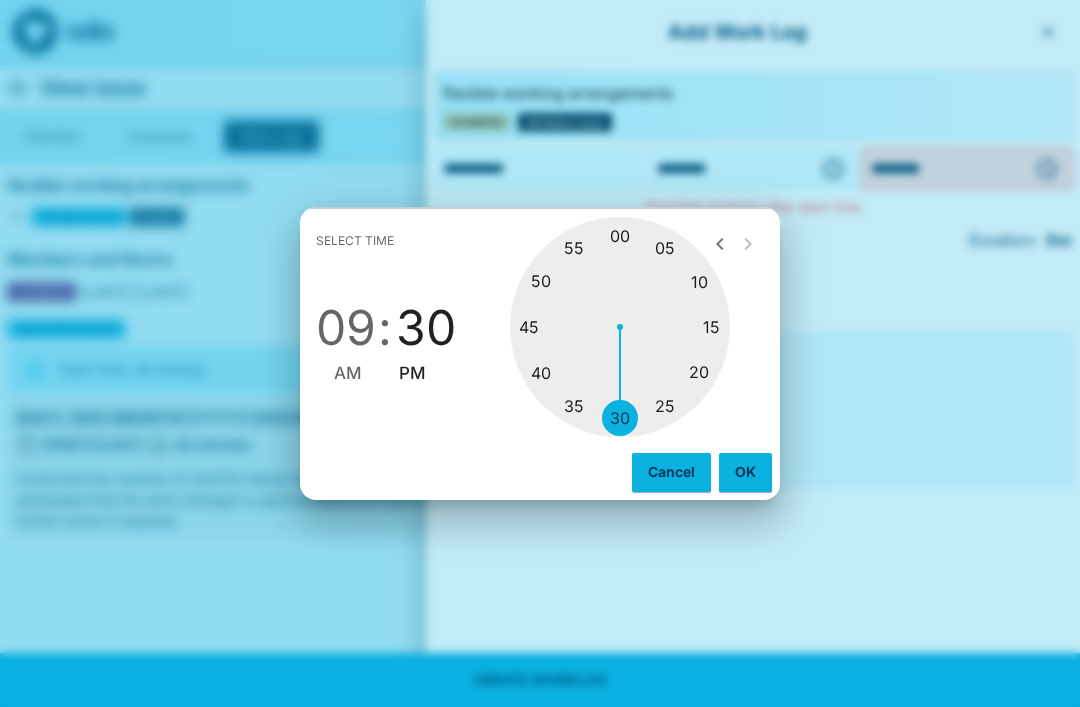 click on "OK" at bounding box center (745, 472) 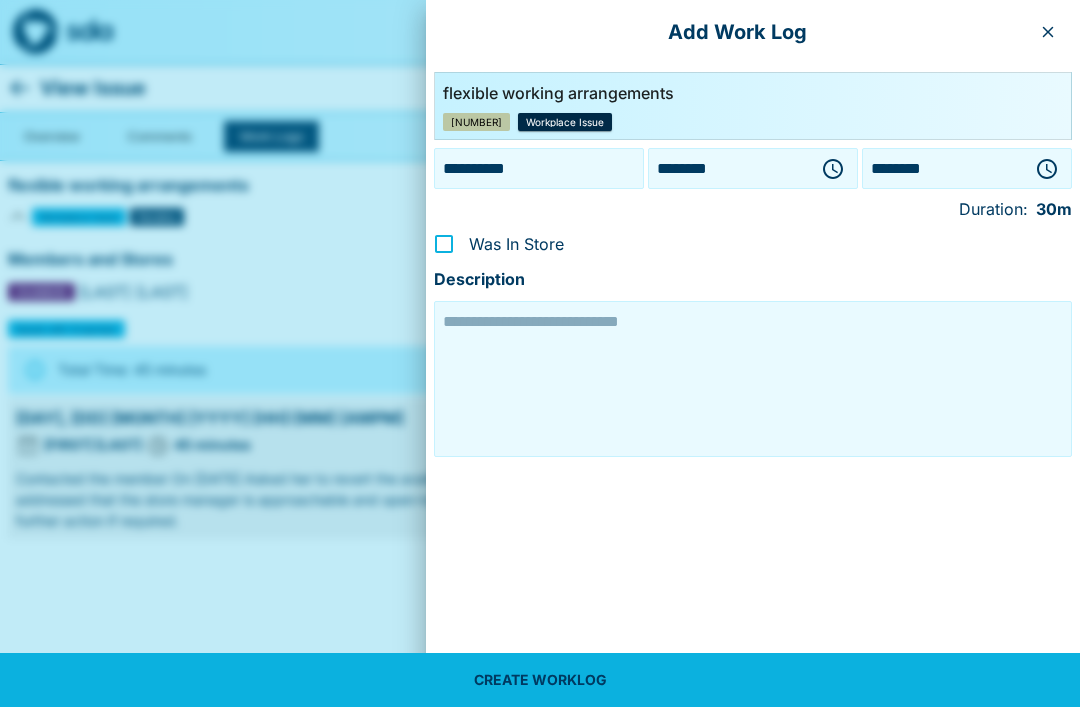 click at bounding box center (753, 379) 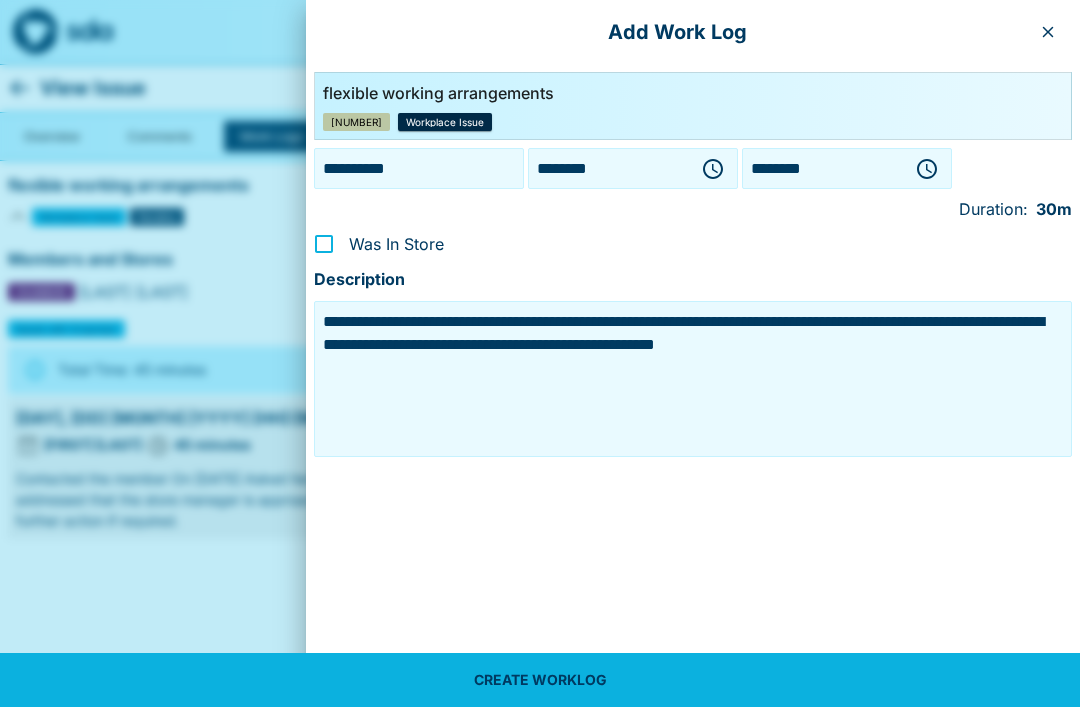 click on "**********" at bounding box center (693, 379) 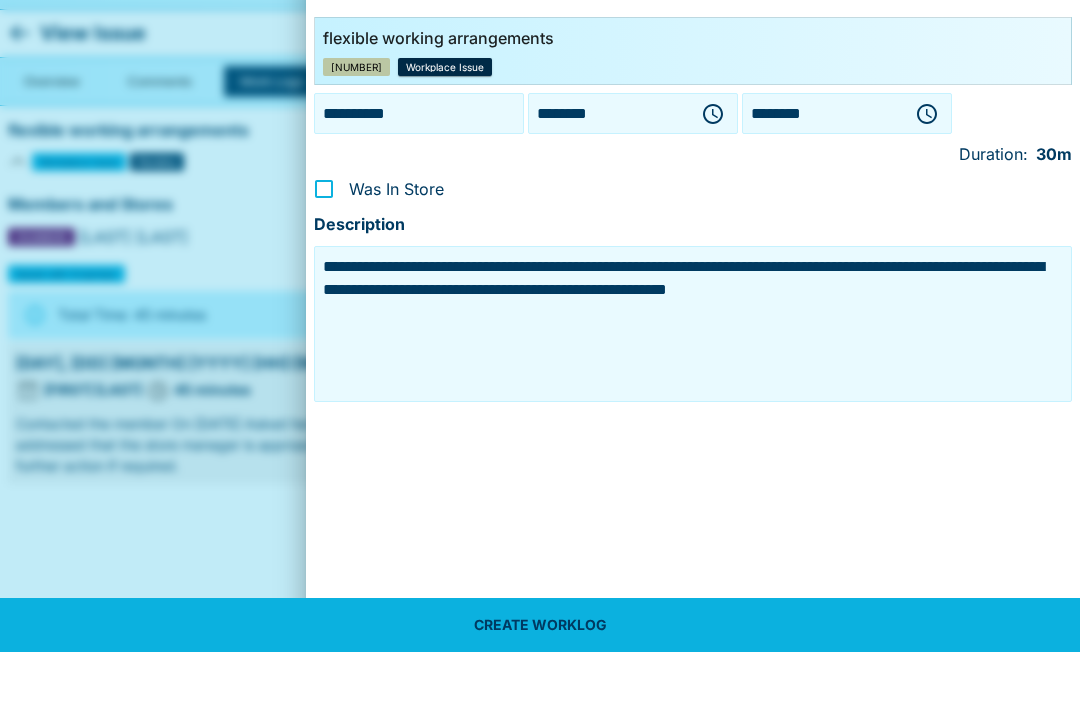 type on "**********" 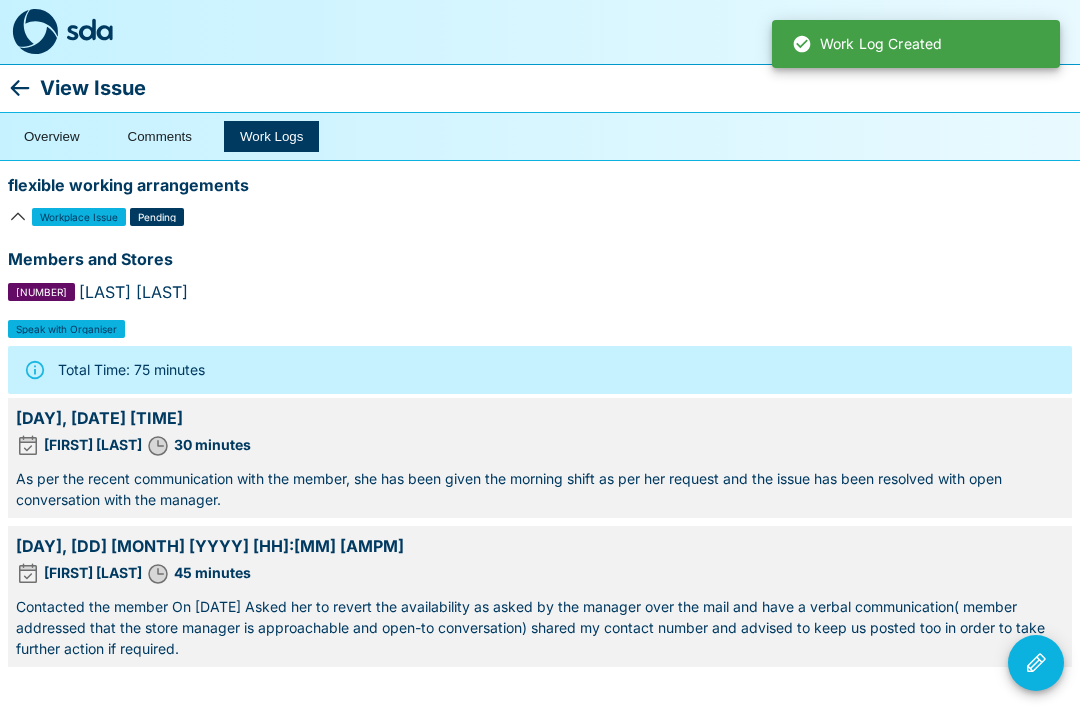 click 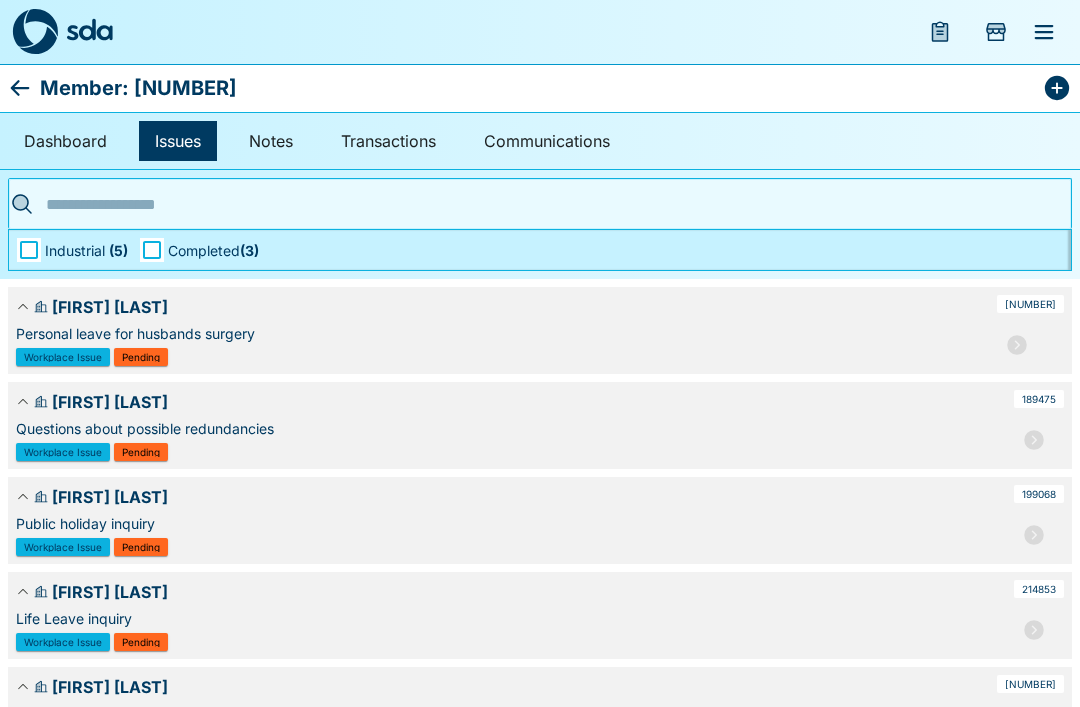 click 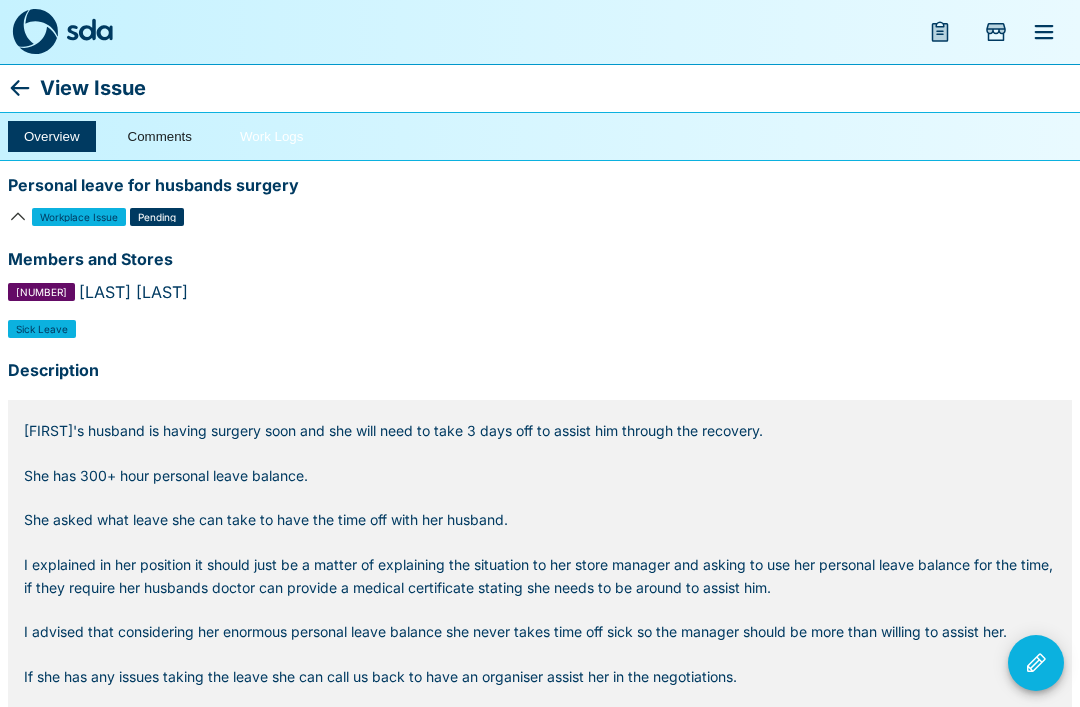 click on "Work Logs" at bounding box center [271, 136] 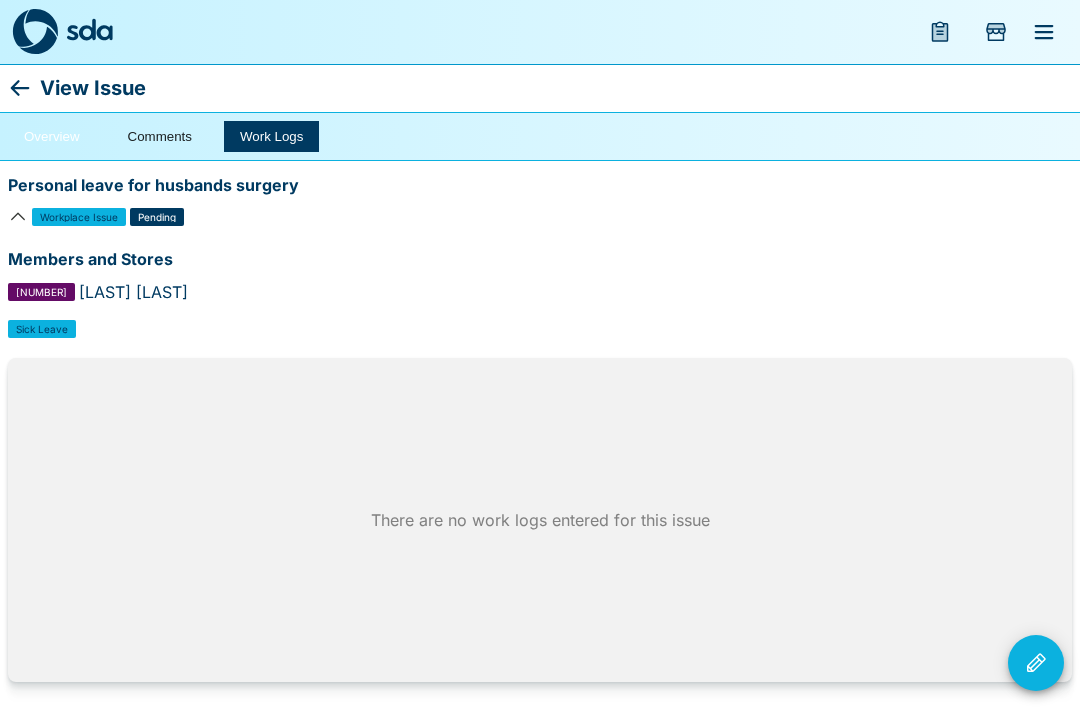click on "Overview" at bounding box center [52, 136] 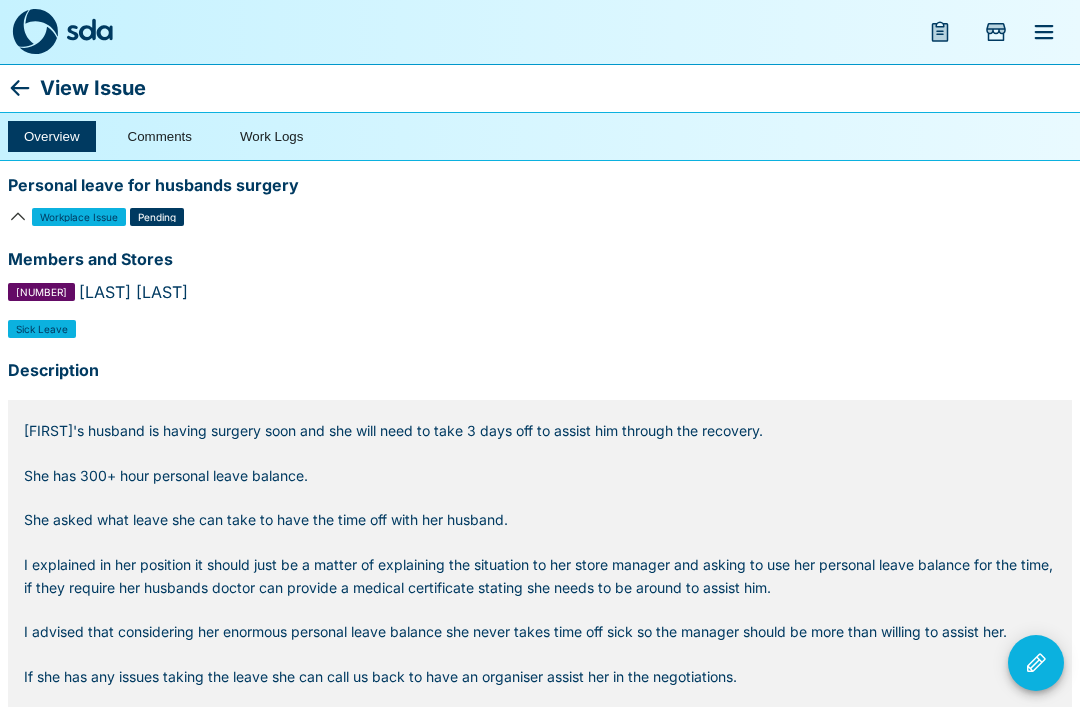 scroll, scrollTop: 34, scrollLeft: 0, axis: vertical 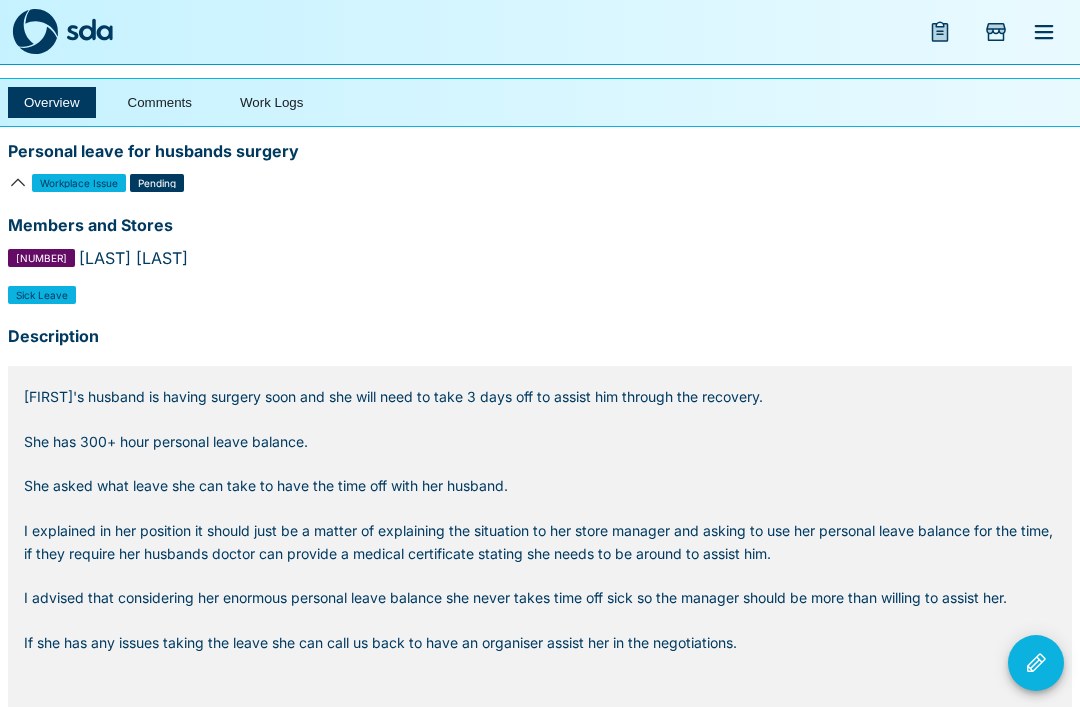 click on "Workplace Issue Pending" at bounding box center (540, 191) 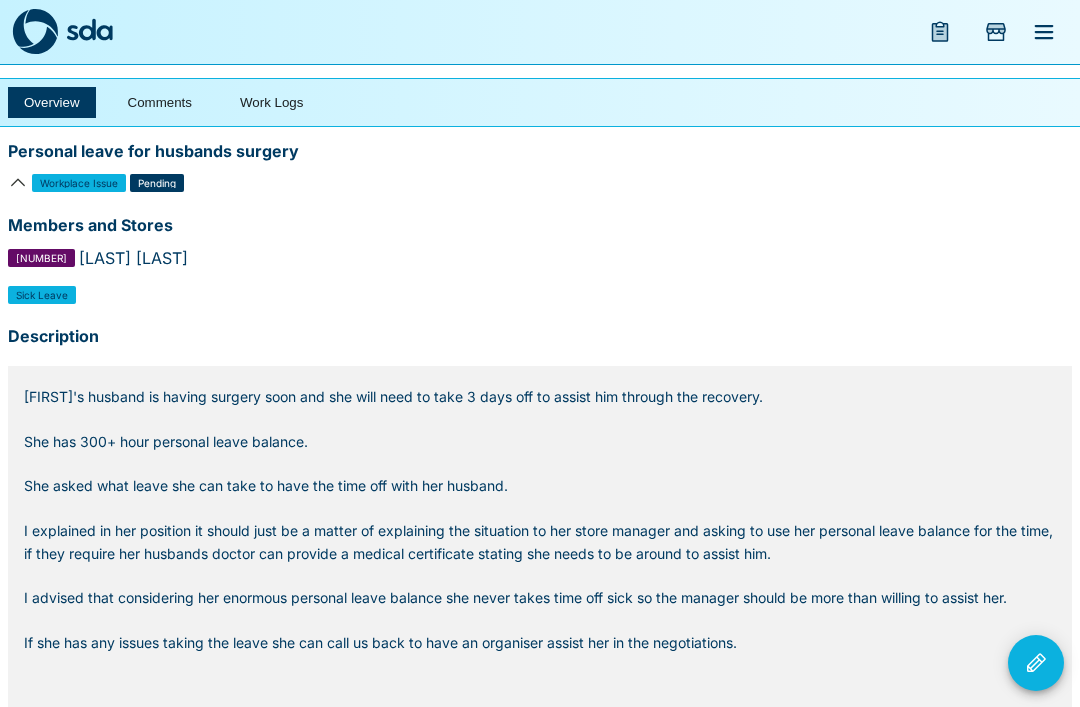 click 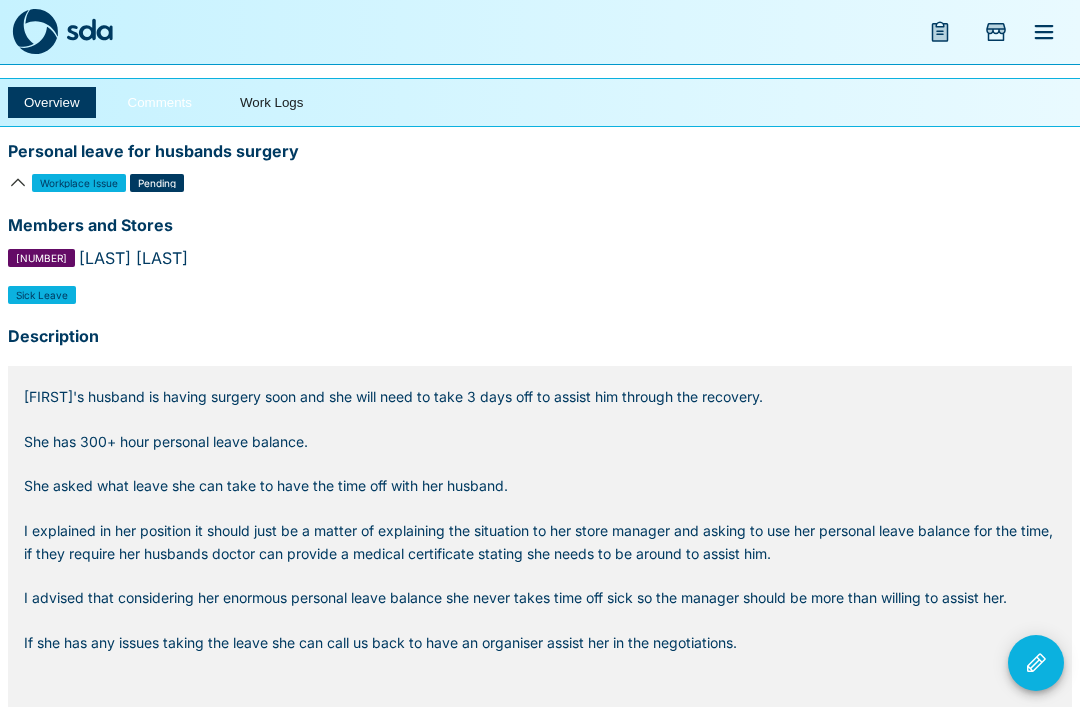 click on "Comments" at bounding box center [160, 102] 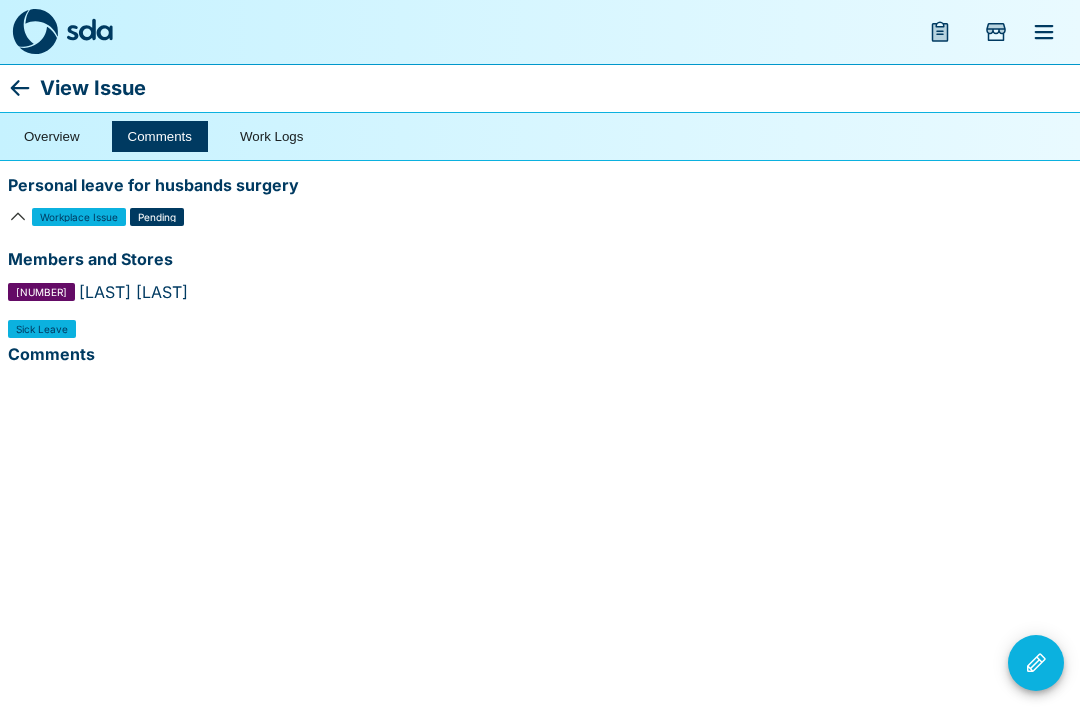 click 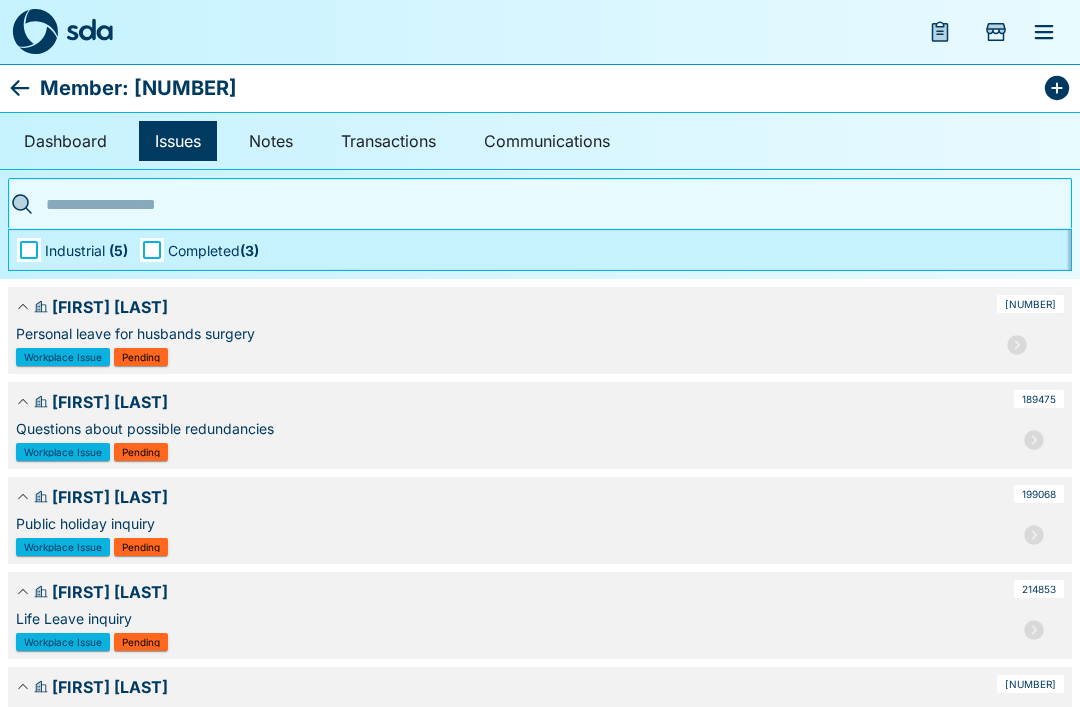 scroll, scrollTop: 63, scrollLeft: 0, axis: vertical 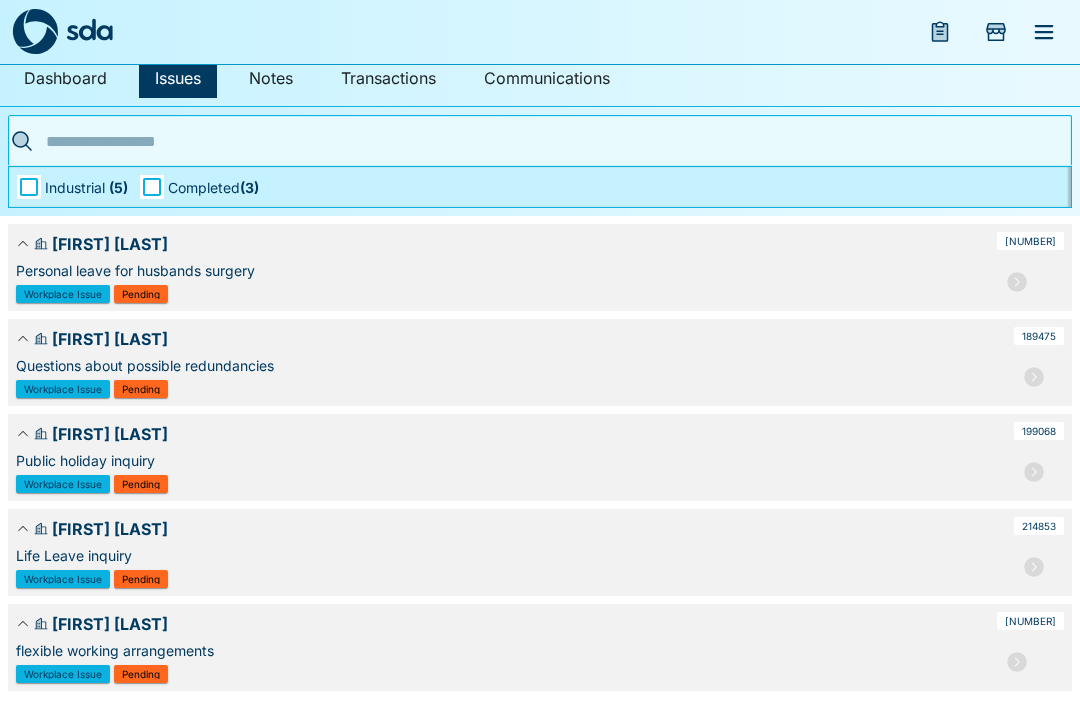 click 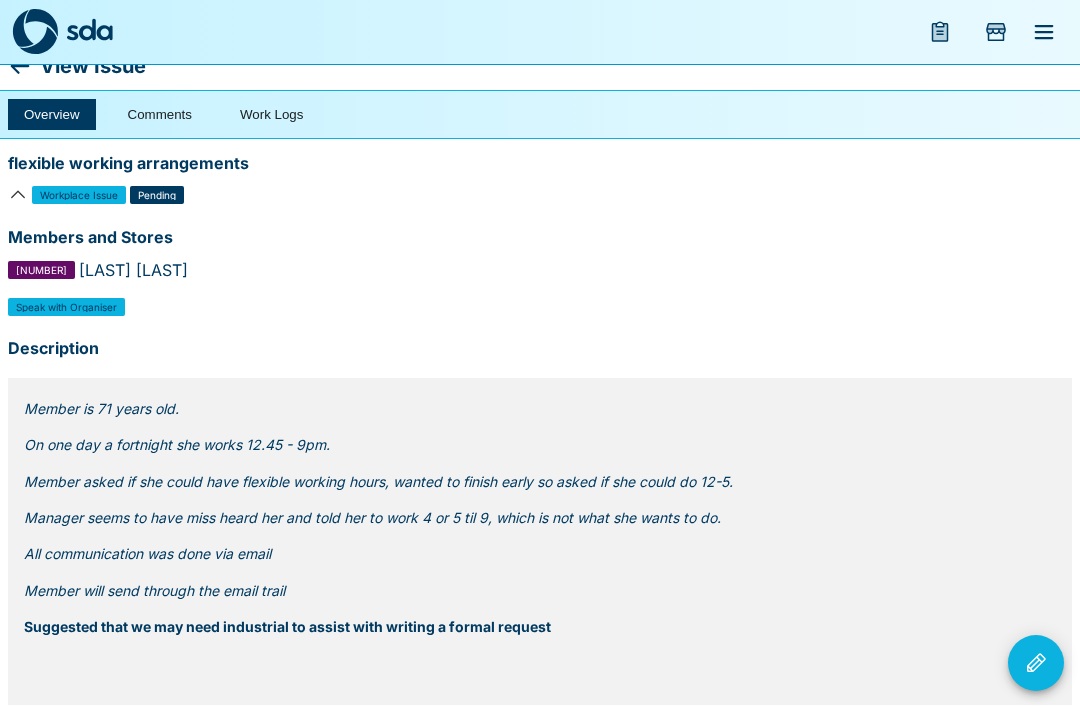 click on "Work Logs" at bounding box center (271, 114) 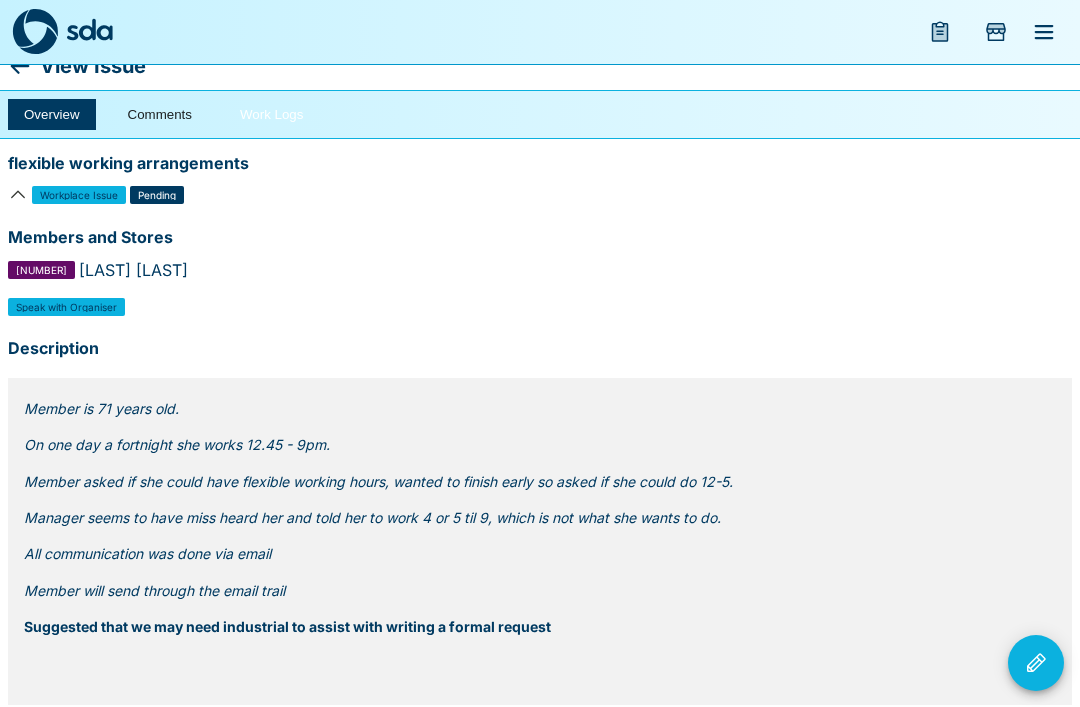 scroll, scrollTop: 0, scrollLeft: 0, axis: both 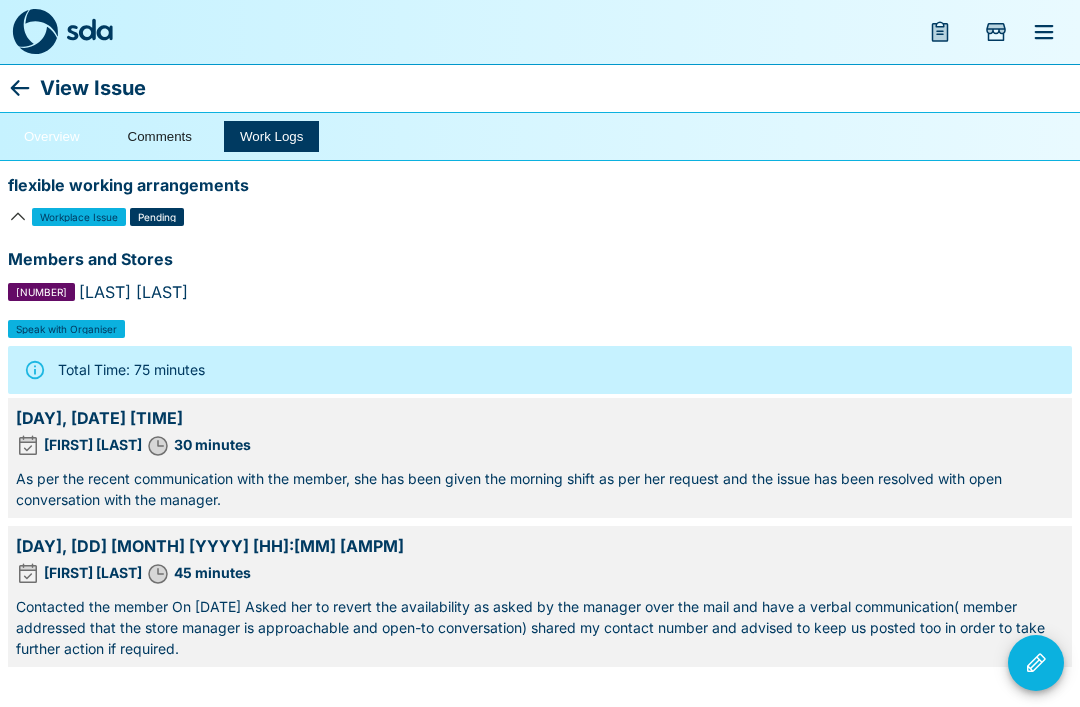 click on "Overview" at bounding box center [52, 136] 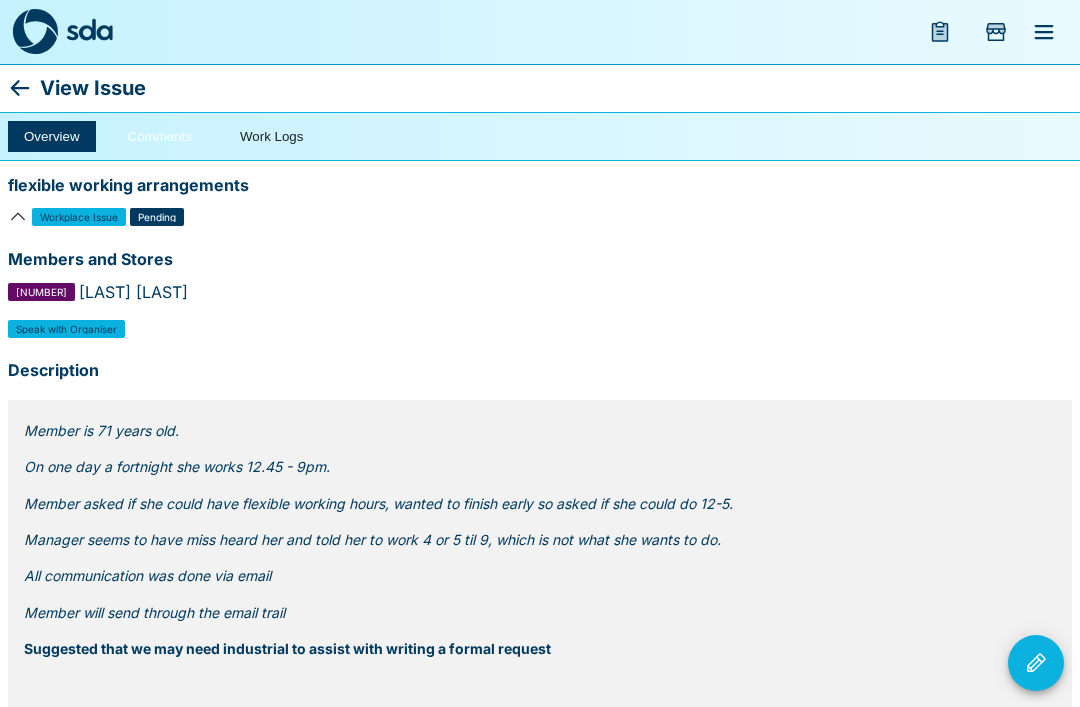 click on "Comments" at bounding box center [160, 136] 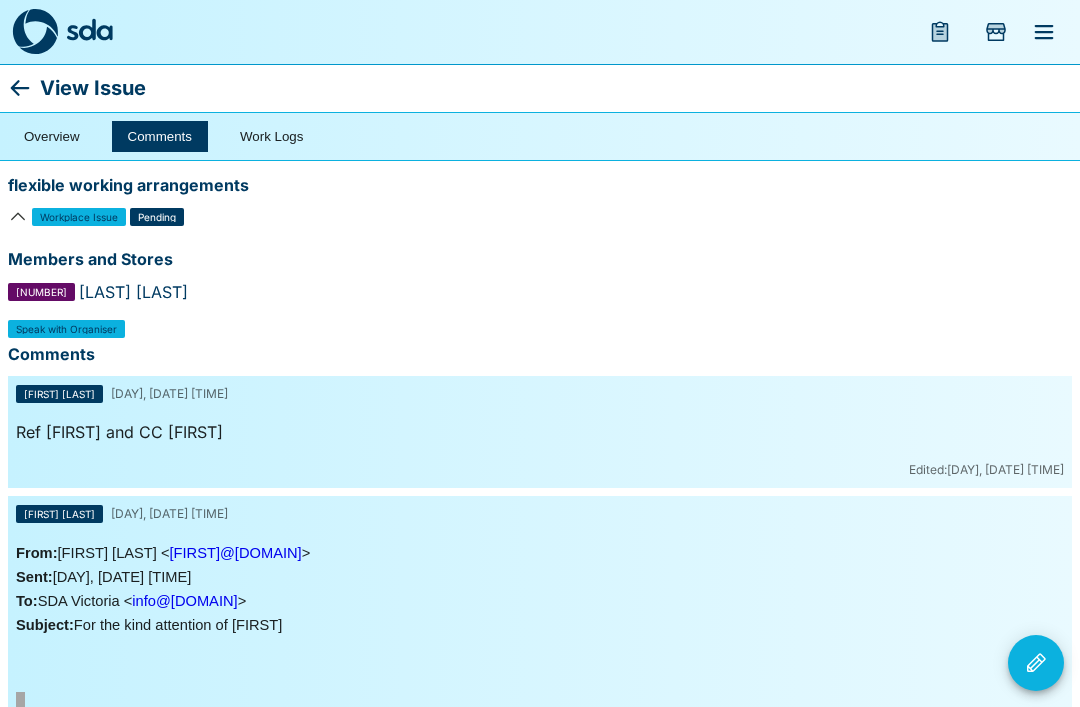 click on "View Issue" at bounding box center [93, 88] 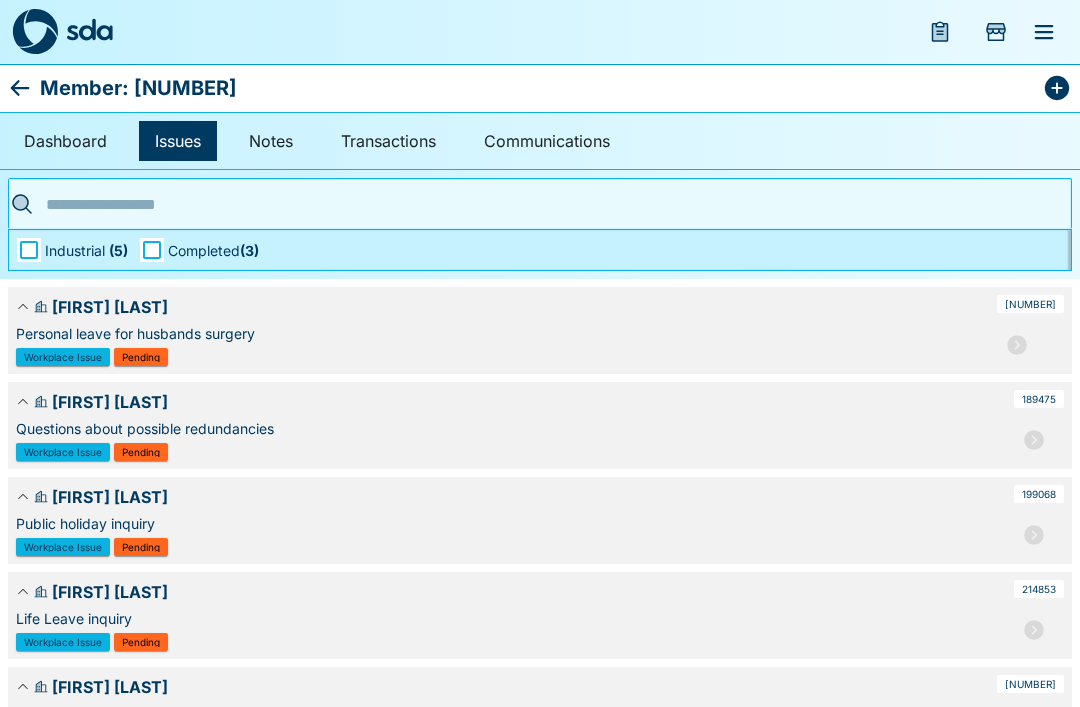 click 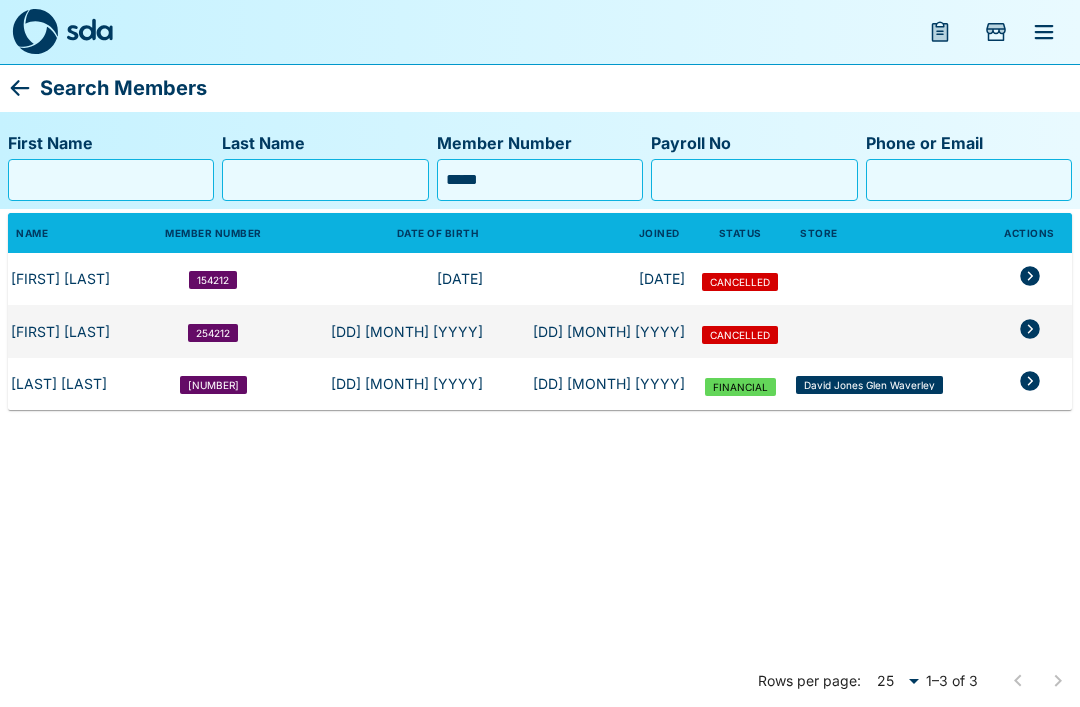 click on "Search Members" at bounding box center (123, 88) 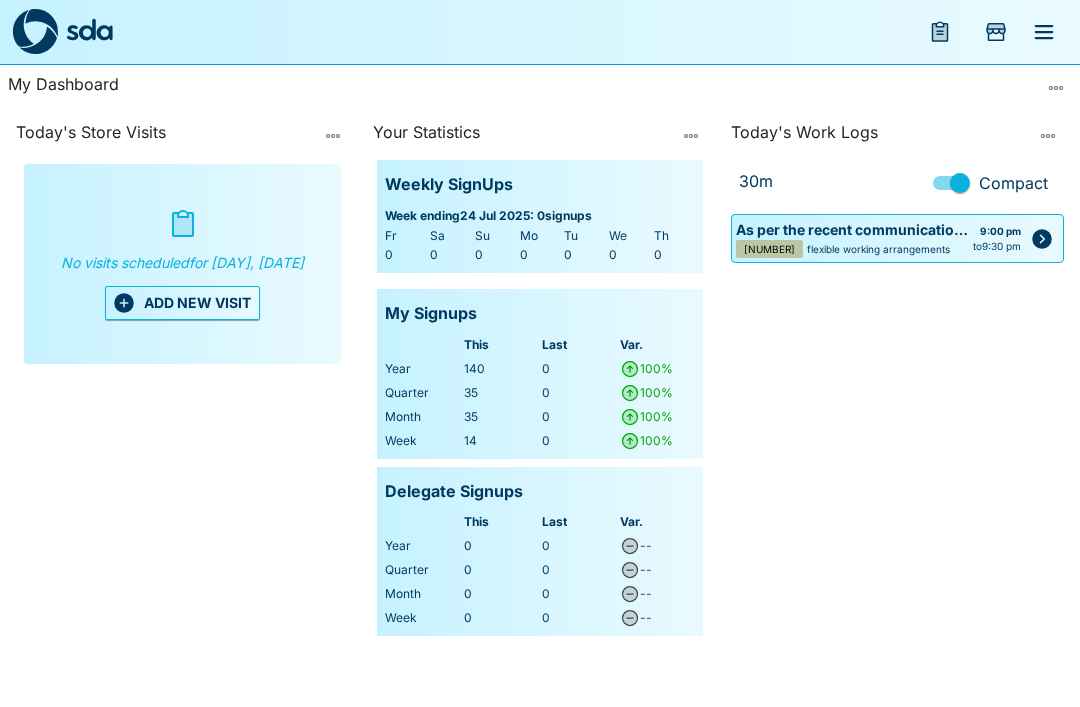 click at bounding box center (1044, 32) 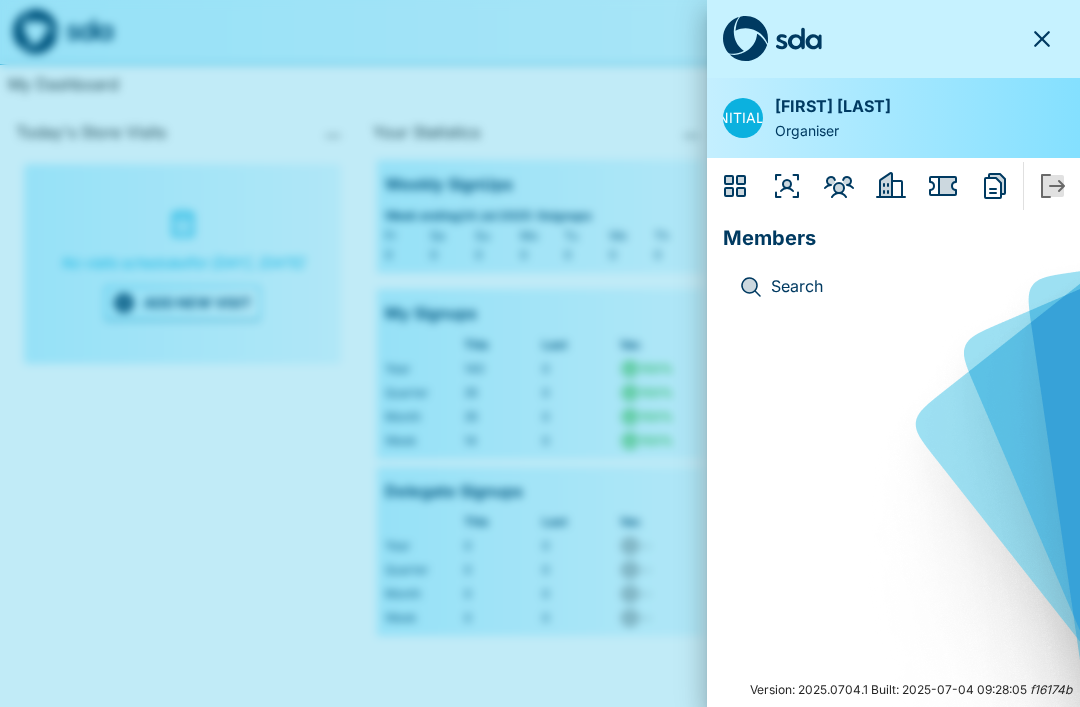 click 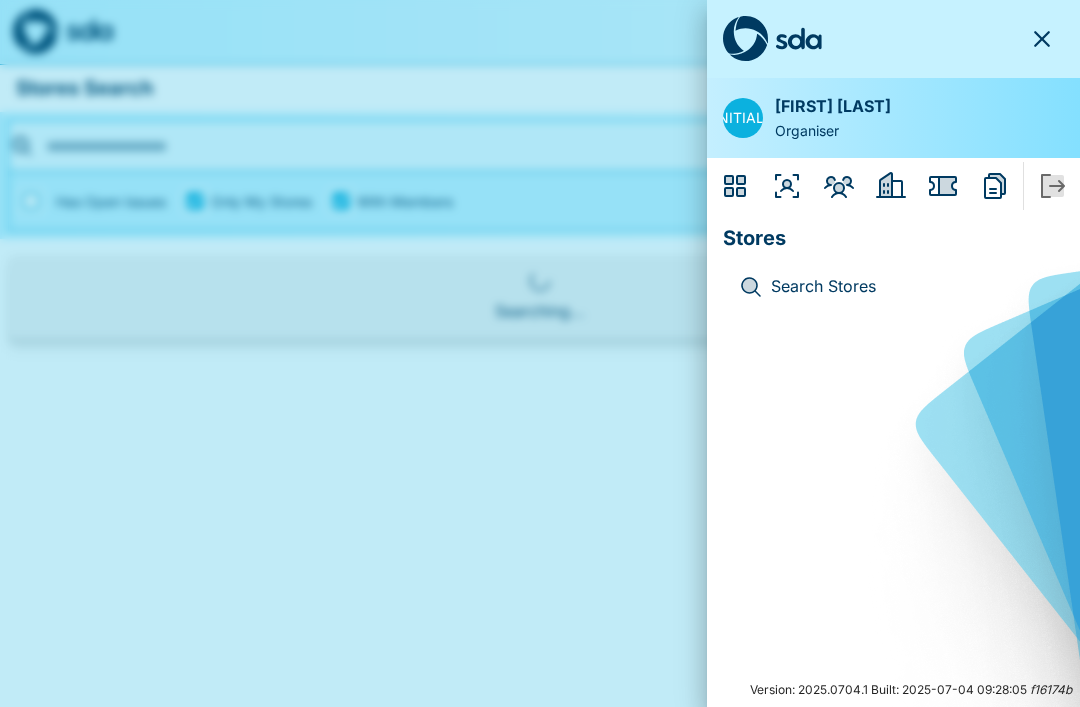click on "Search Stores" at bounding box center [893, 287] 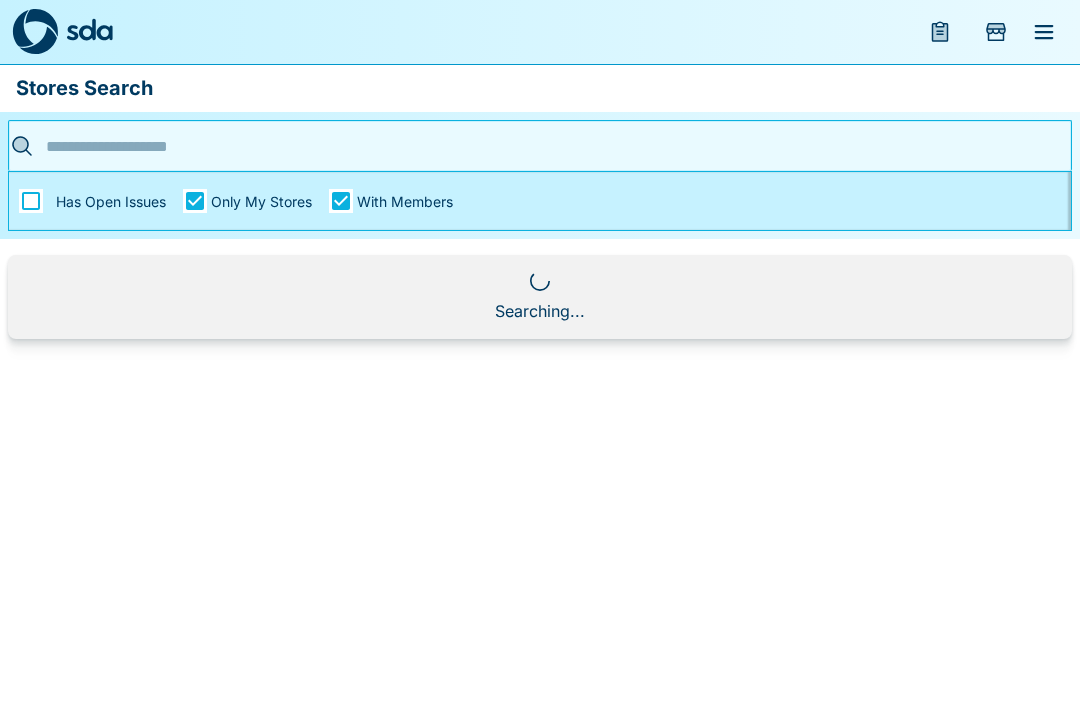 click at bounding box center (534, 146) 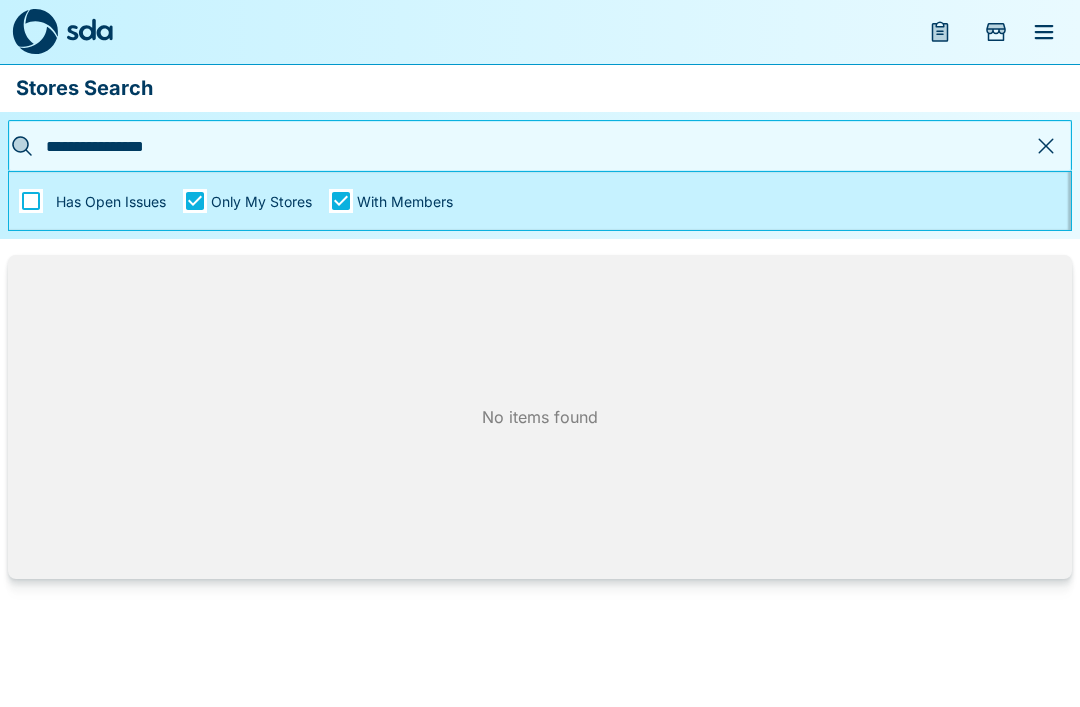 type on "**********" 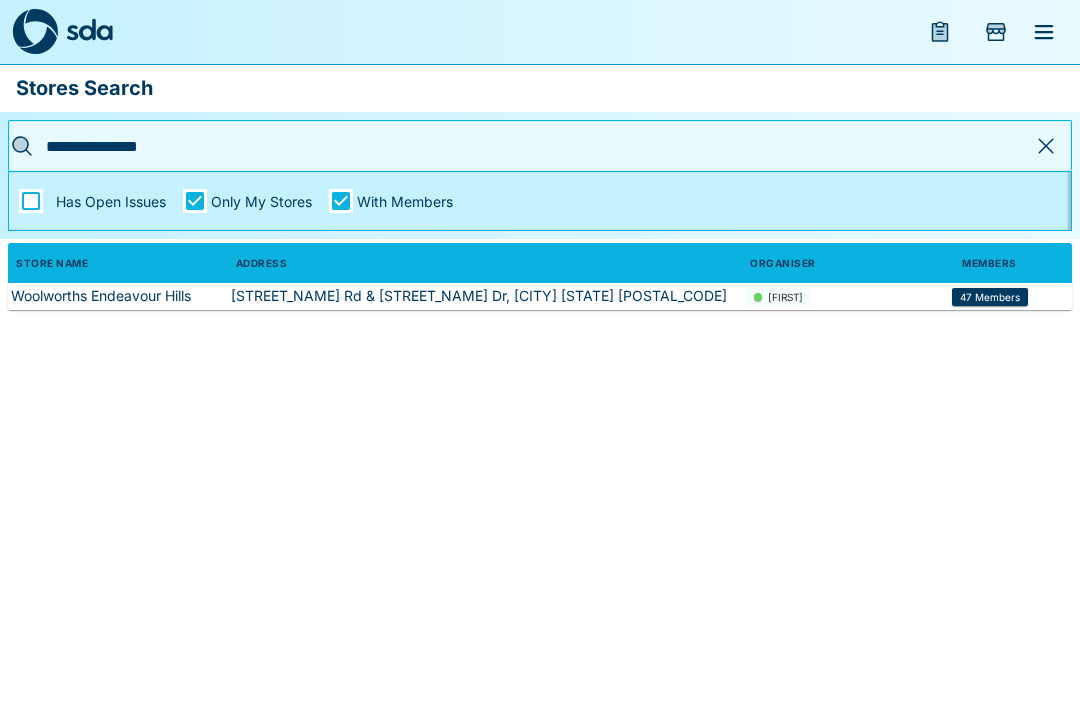 click on "[FIRST]" at bounding box center [824, 296] 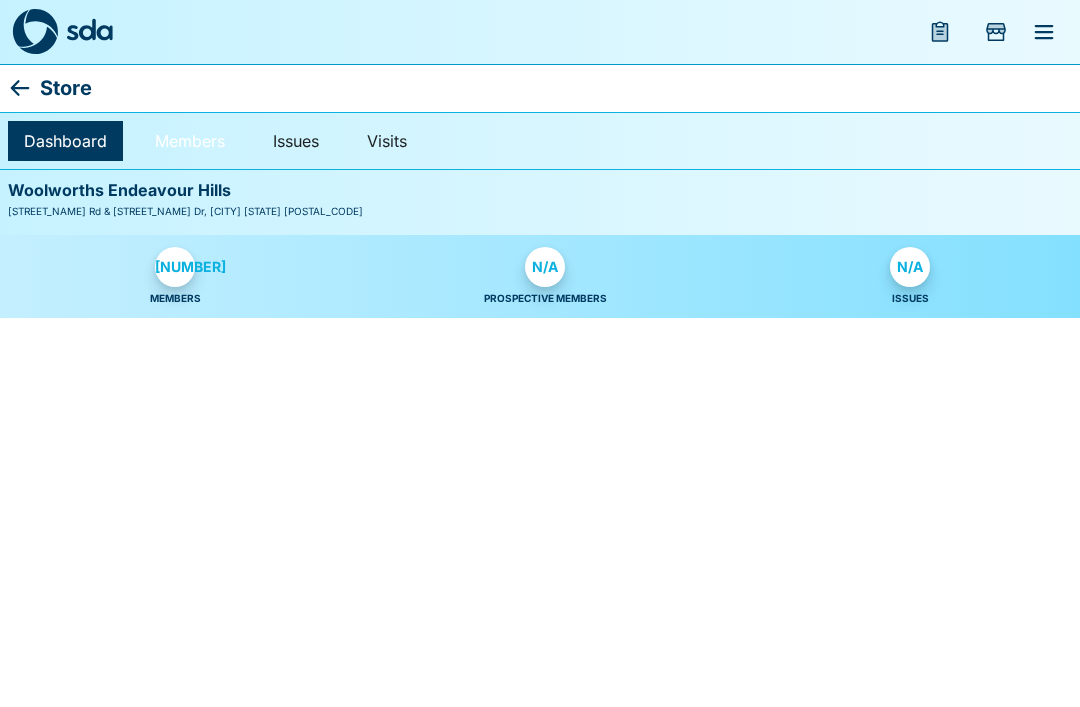 click on "Members" at bounding box center (190, 141) 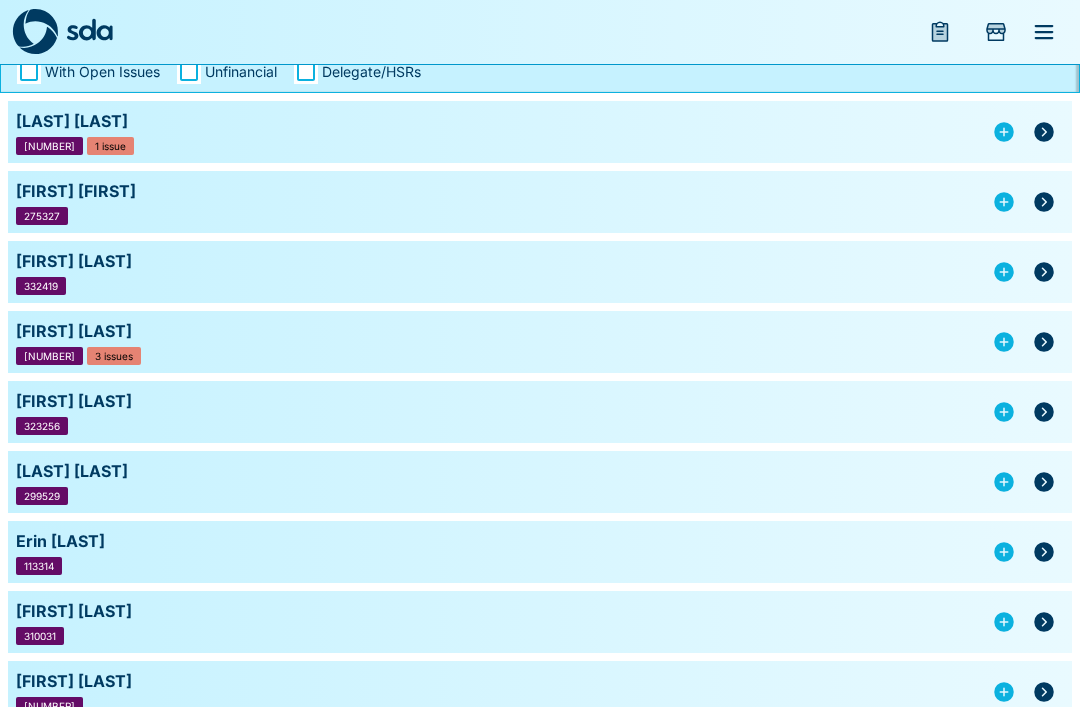 scroll, scrollTop: 232, scrollLeft: 0, axis: vertical 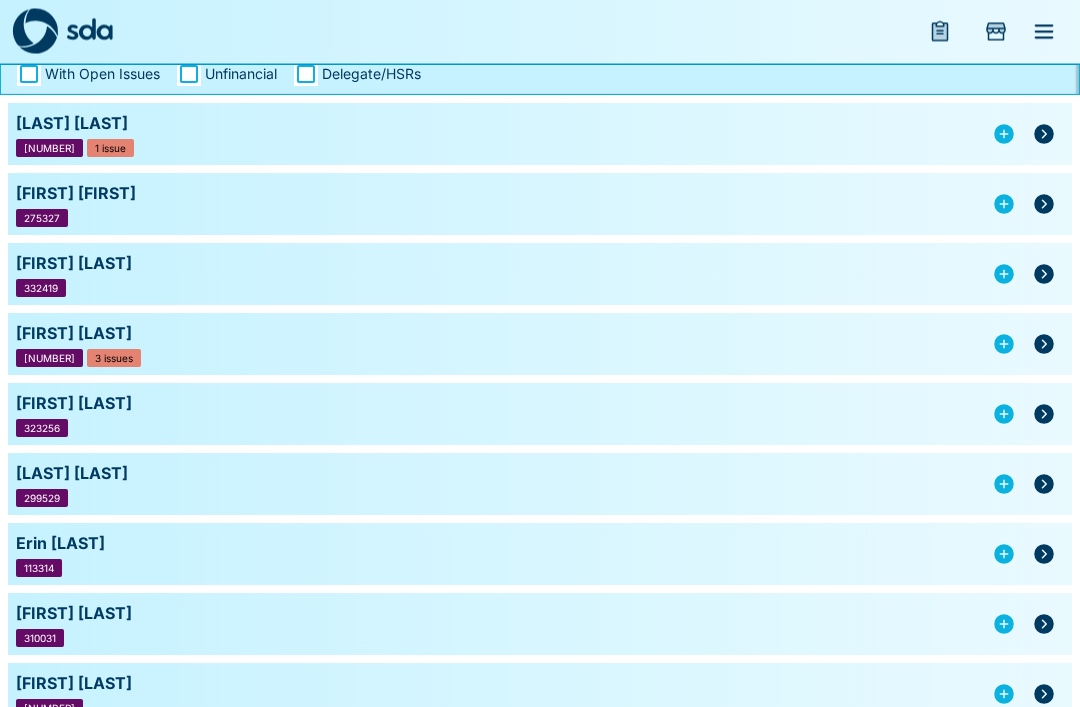 click at bounding box center [1044, 345] 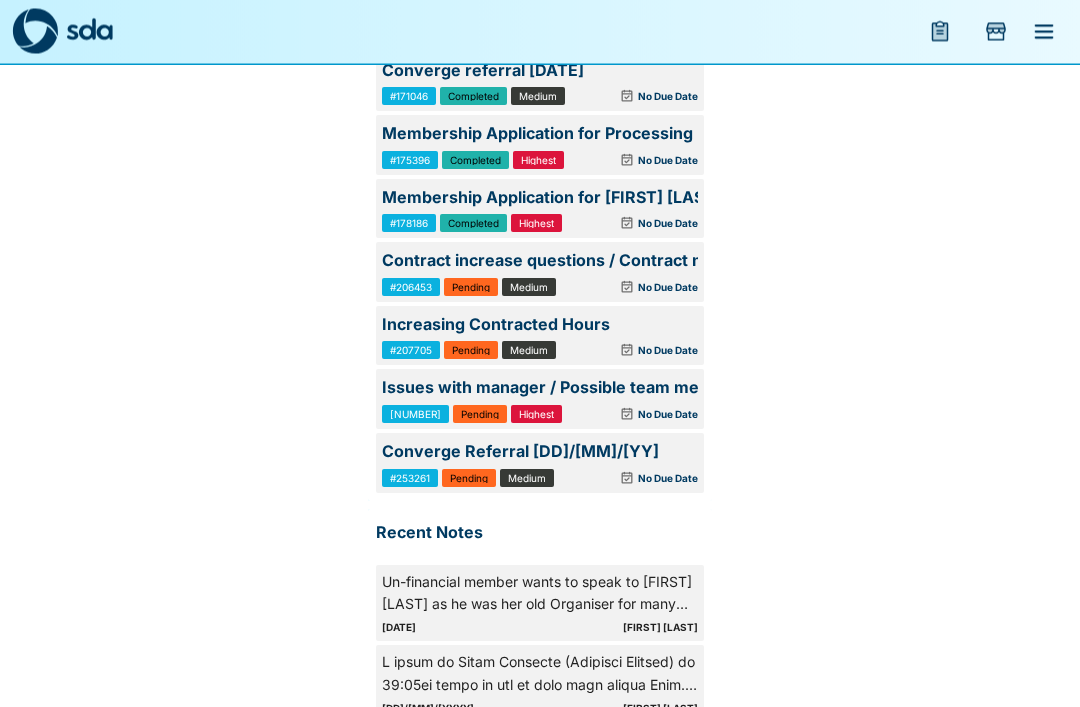 scroll, scrollTop: 3226, scrollLeft: 0, axis: vertical 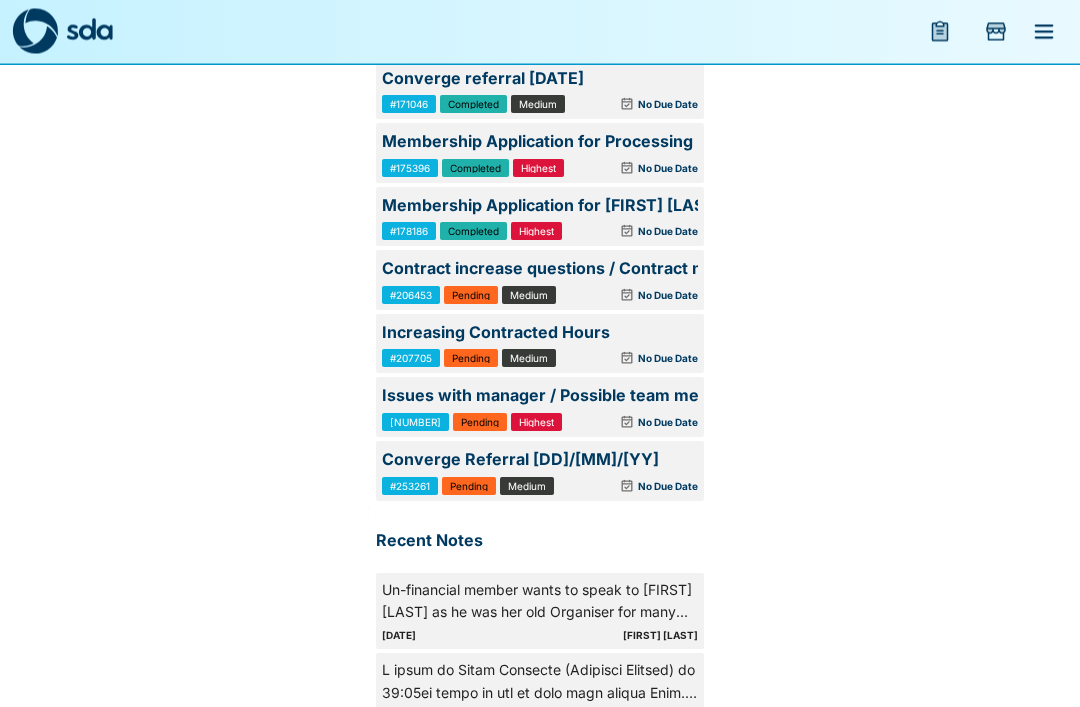 click on "Issues with manager / Possible team member complaint" at bounding box center (540, 397) 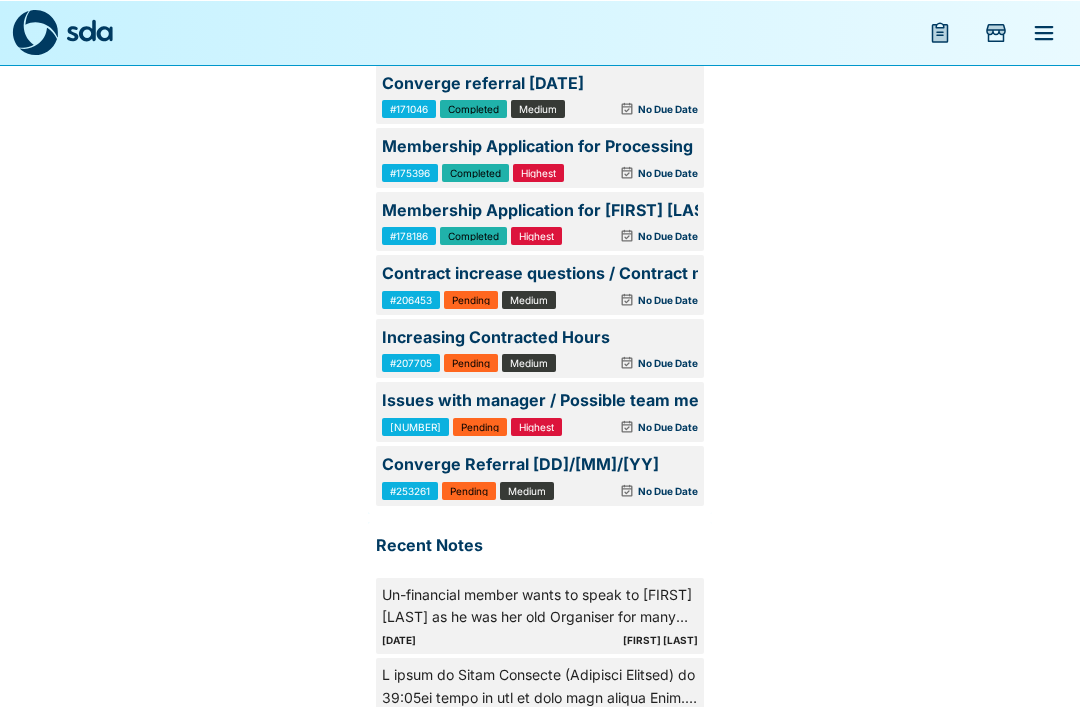 click on "Issues with manager / Possible team member complaint" at bounding box center [540, 400] 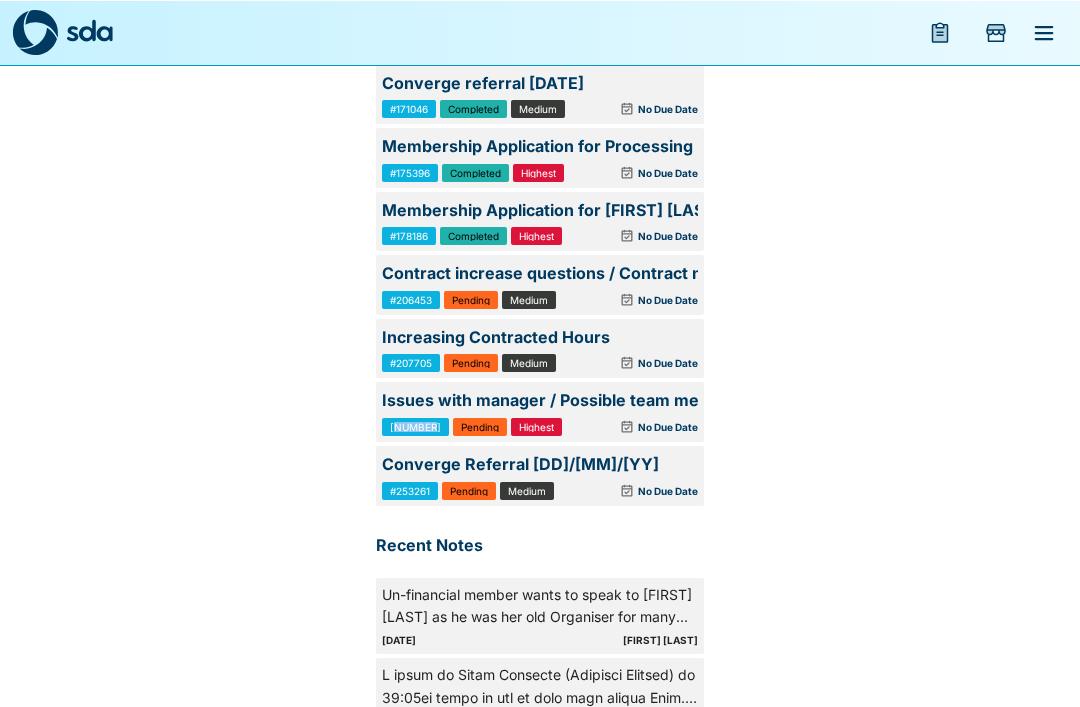 click on "Recent Transactions [DATE] Payroll PAYMENT $[AMOUNT] [DATE] Payroll Payment $[AMOUNT] [DATE] Payroll Payment $[AMOUNT] [DATE] Payroll Payment $[AMOUNT] [DATE] Payroll Payment $[AMOUNT] Recent Communications Accident Insurance [DATE] [DATE] Member Benefits & Services 0 SDA Accident Insurance Scheme [DATE] Accident Insurance [DATE] [DATE] Member Benefits & Services 0 SDA Accident Insurance Scheme [DATE] Woolworths - Public Holiday Top Up Payments [DATE] Informational 0 Woolworths - Public Holiday Top Up Payments [DATE] Woolworths - Public Holiday Top Up Payments [DATE] Informational 0 Woolworths - Public Holiday Top Up Payments [DATE] Woolworths - Public Holiday Top Up Payments [DATE] Informational 0 Woolworths - Public Holiday Top Up Payments [DATE]" at bounding box center (892, -1115) 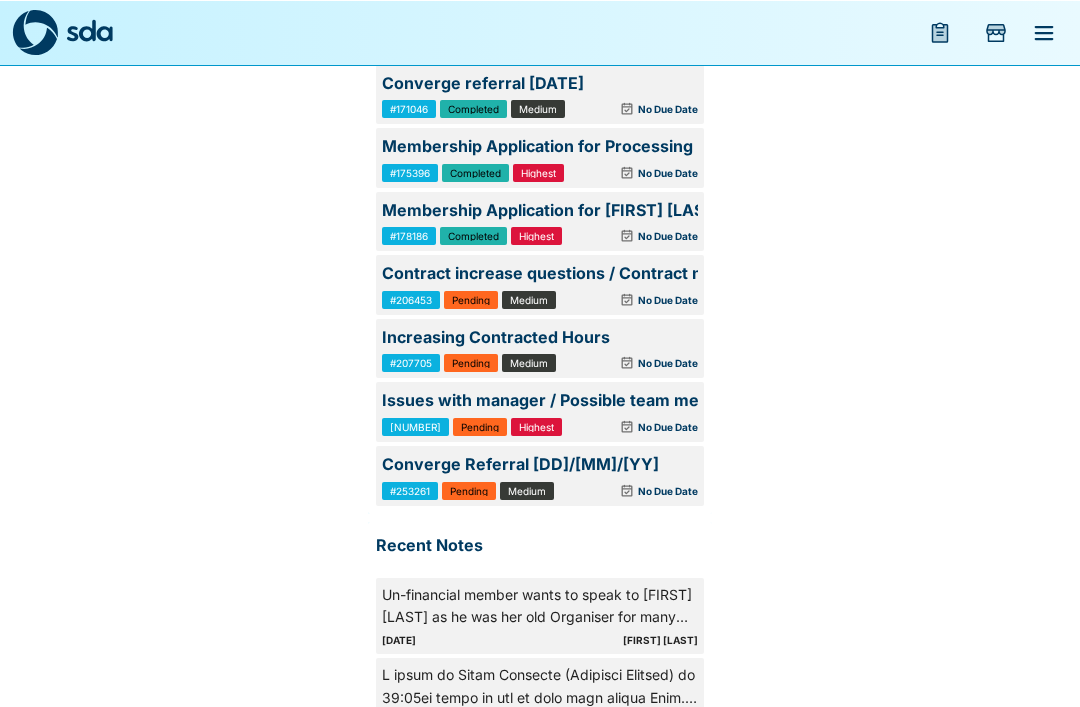 click on "[NUMBER]" at bounding box center (415, 426) 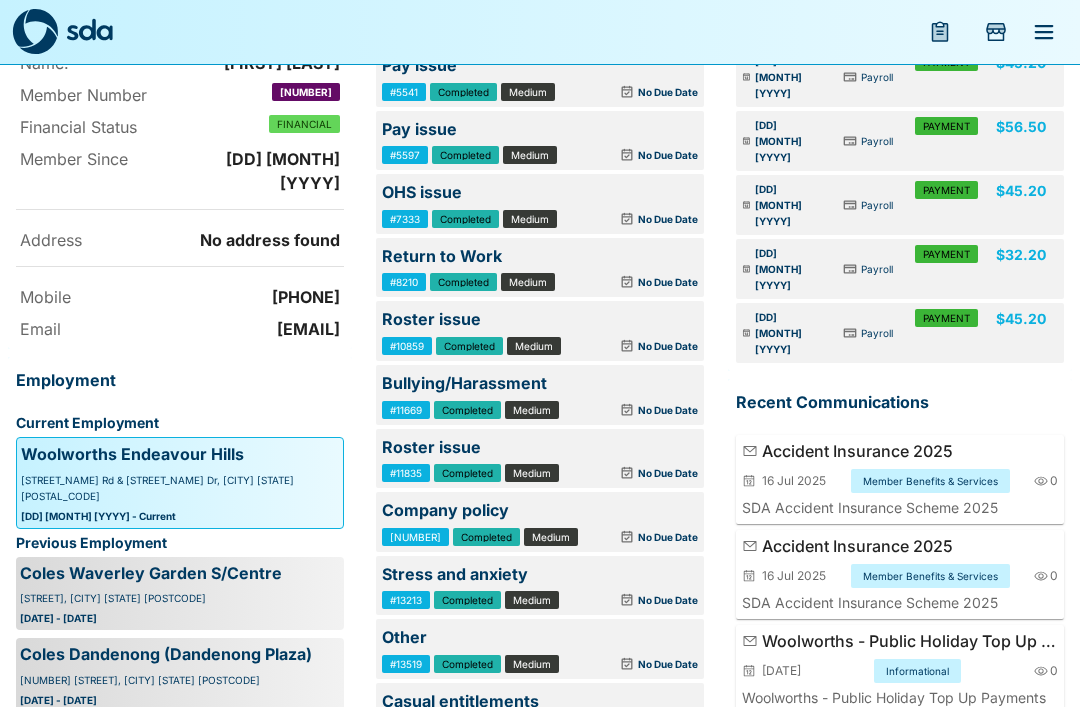 scroll, scrollTop: 186, scrollLeft: 0, axis: vertical 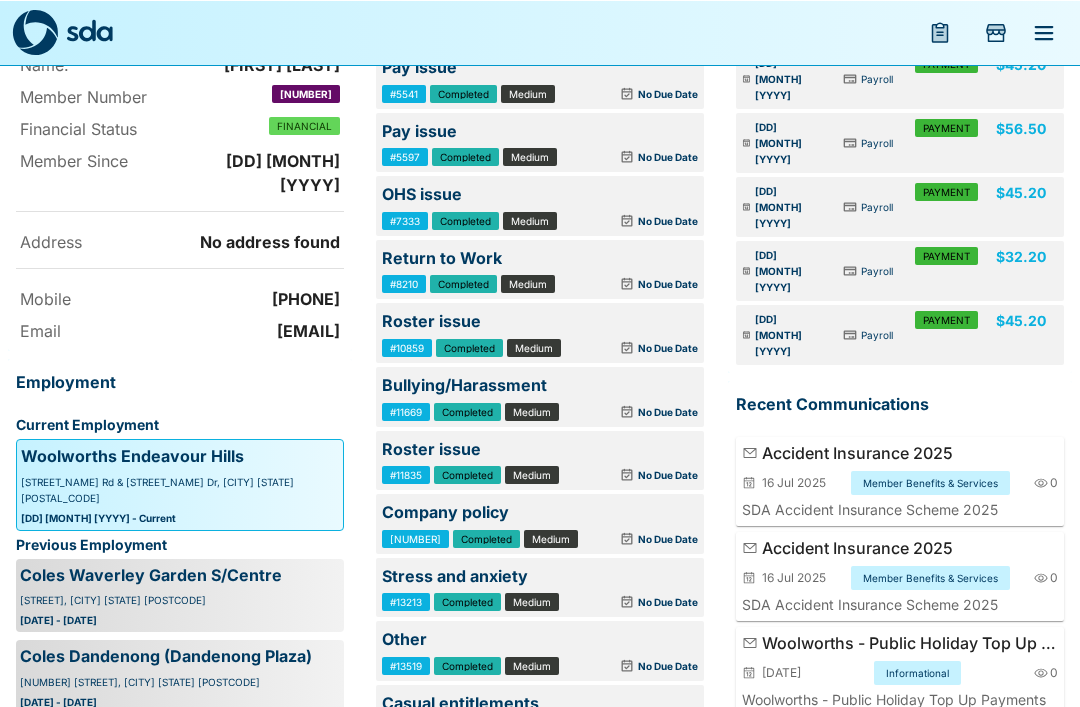 click on "[STREET_NAME] Rd & [STREET_NAME] Dr, [CITY] [STATE] [POSTAL_CODE]" at bounding box center [180, 489] 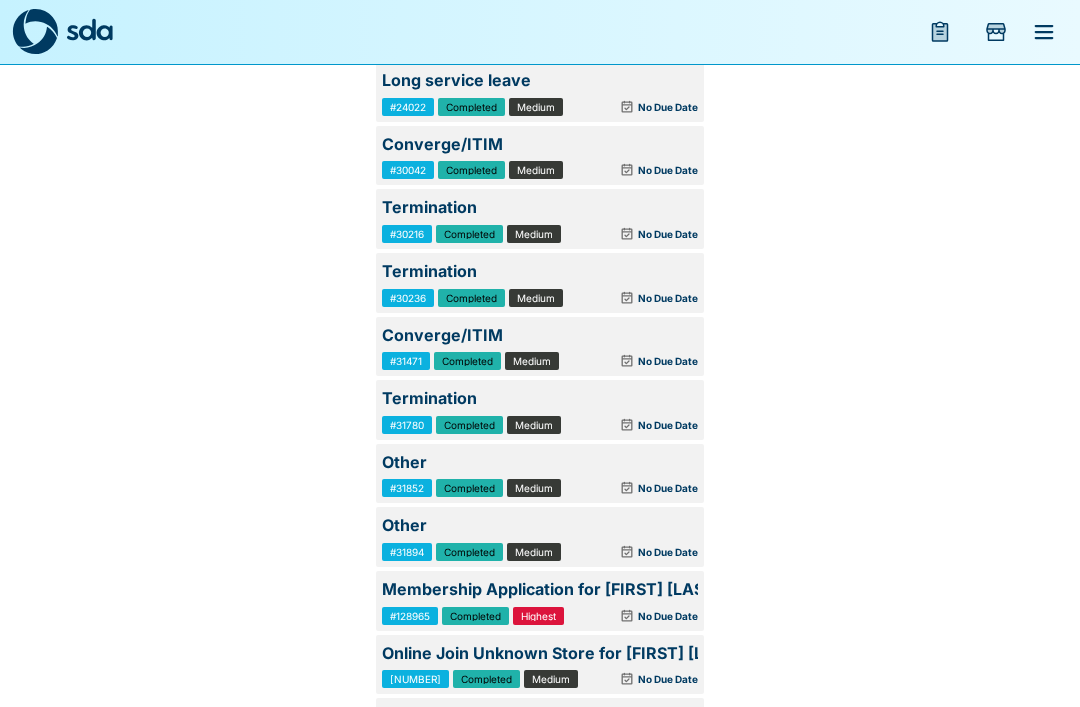 scroll, scrollTop: 2015, scrollLeft: 0, axis: vertical 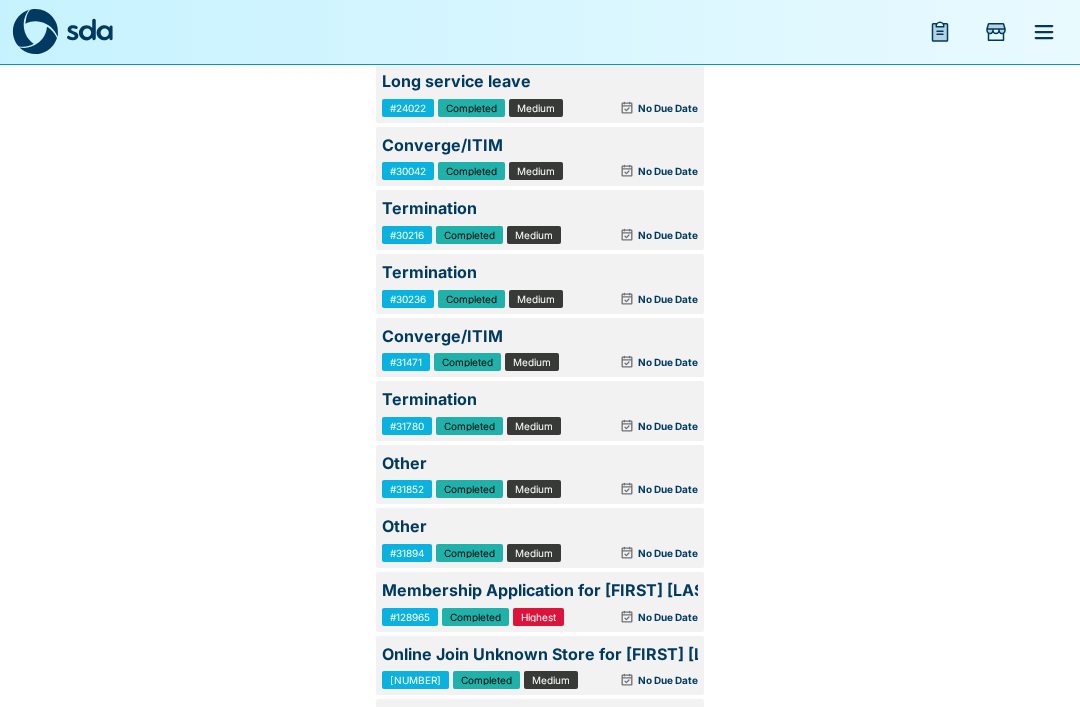 click on "Termination" at bounding box center (540, 400) 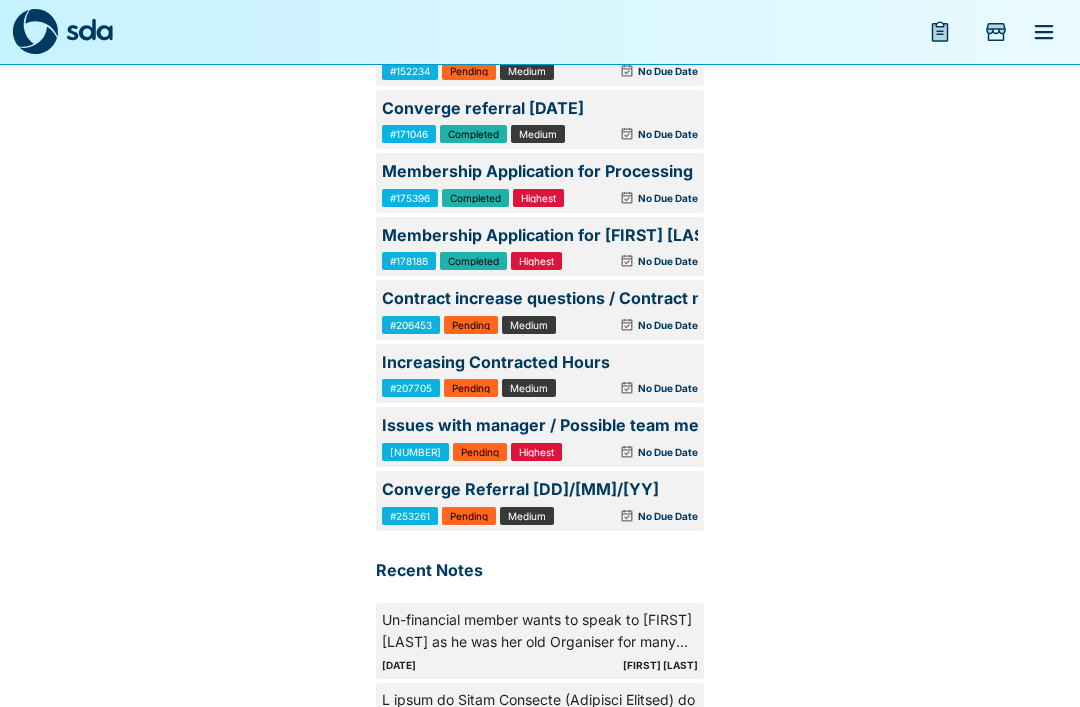 scroll, scrollTop: 3183, scrollLeft: 0, axis: vertical 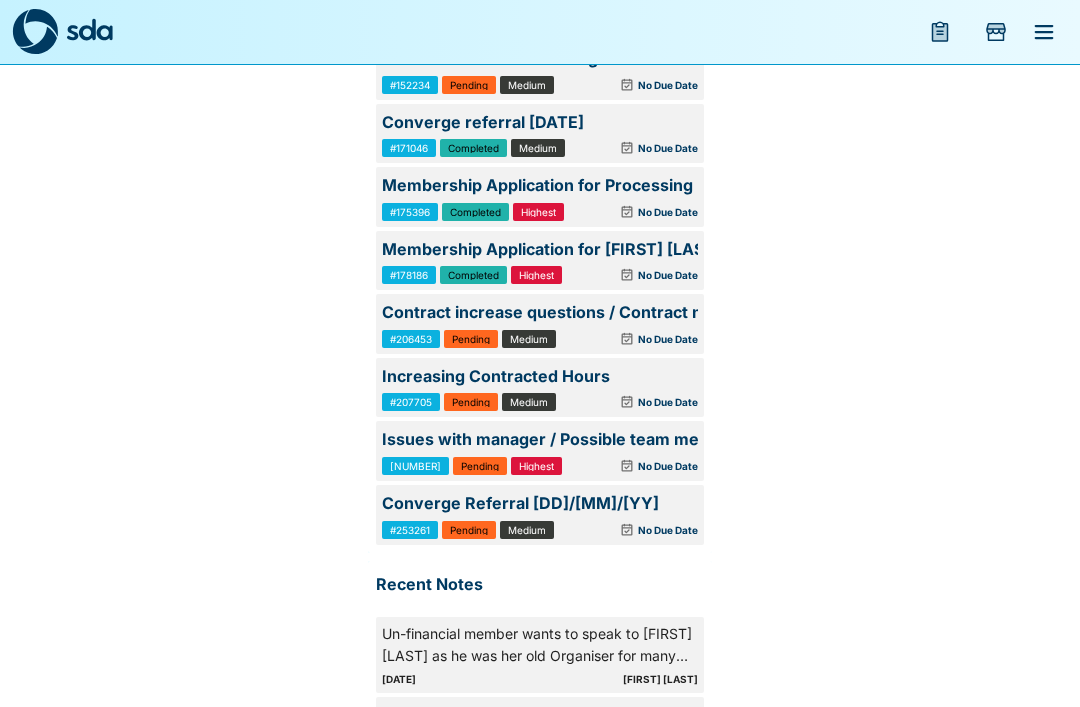 click on "No Due Date" at bounding box center [668, 530] 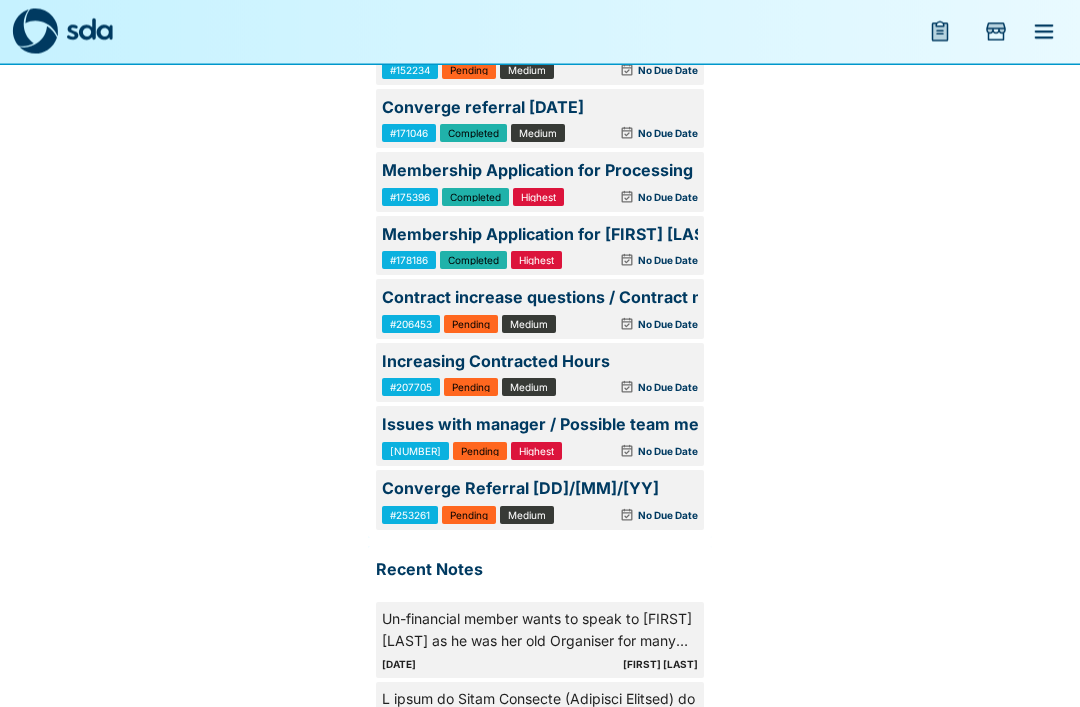 scroll, scrollTop: 3256, scrollLeft: 0, axis: vertical 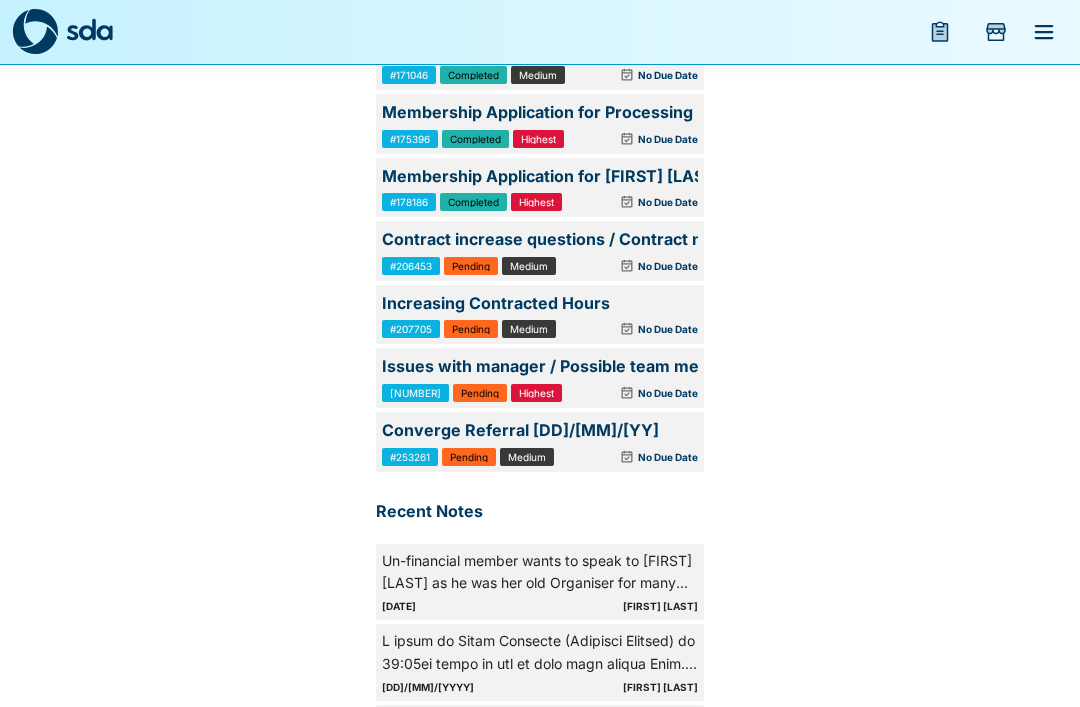 click on "Pending" at bounding box center (469, 457) 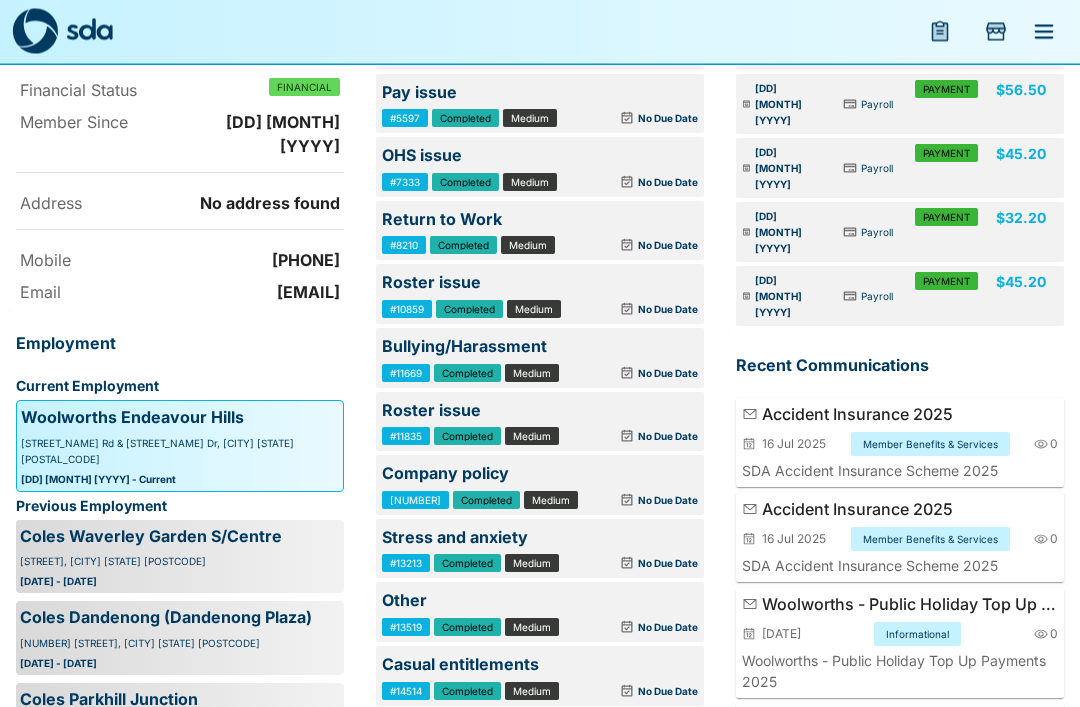 scroll, scrollTop: 0, scrollLeft: 0, axis: both 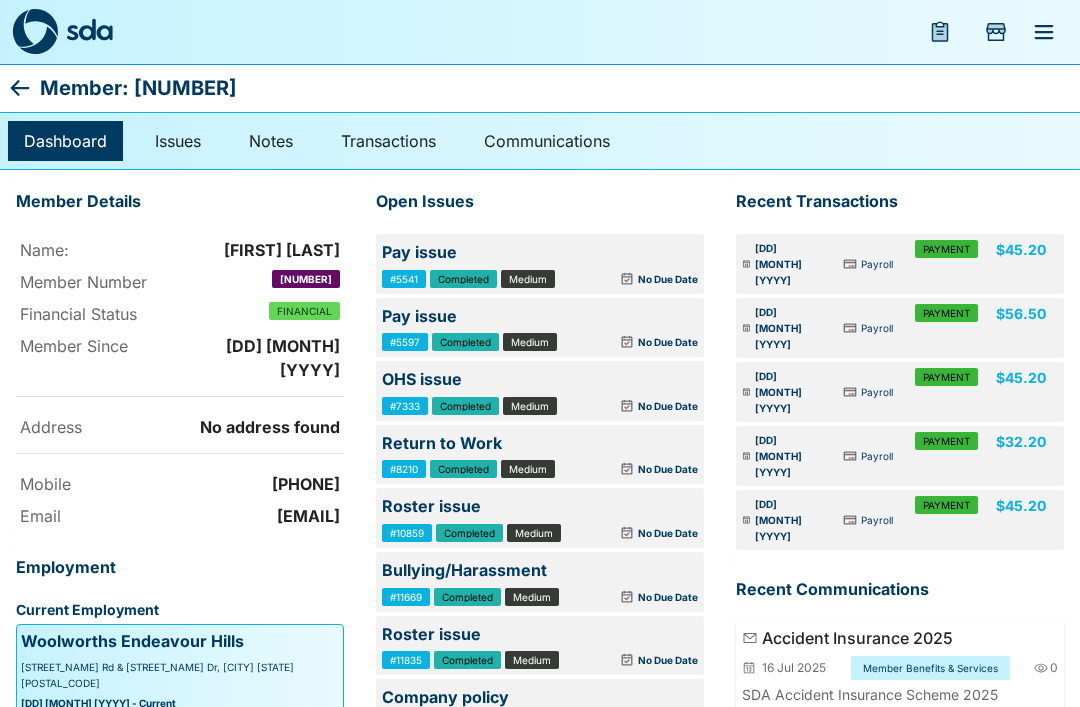 click at bounding box center [89, 29] 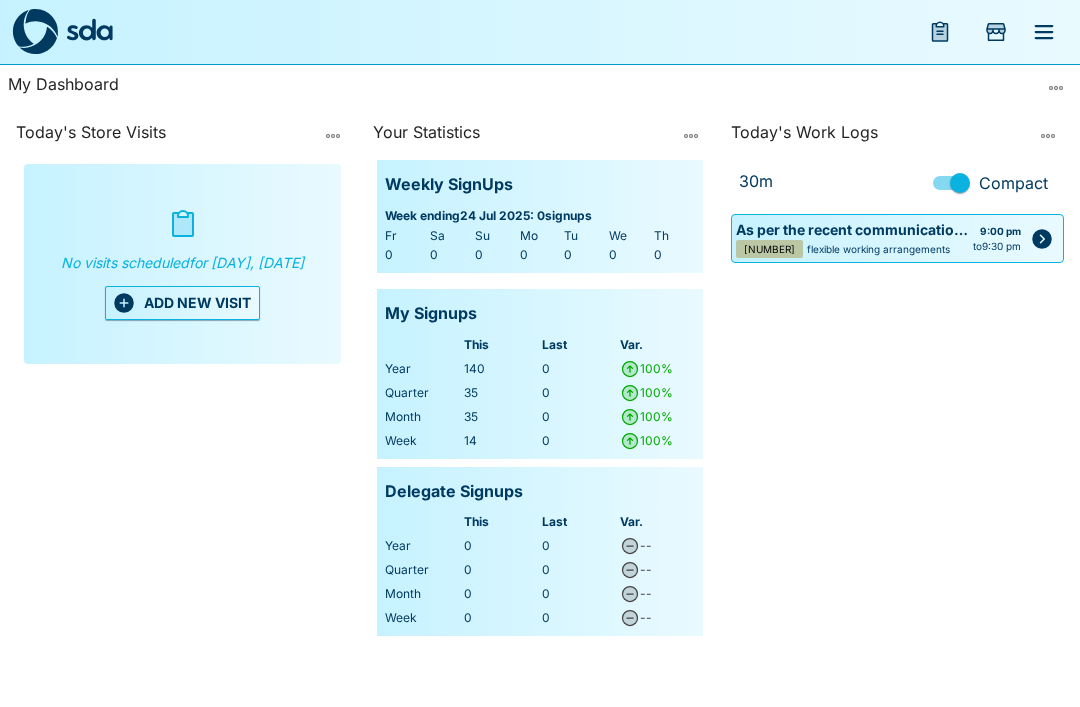 click 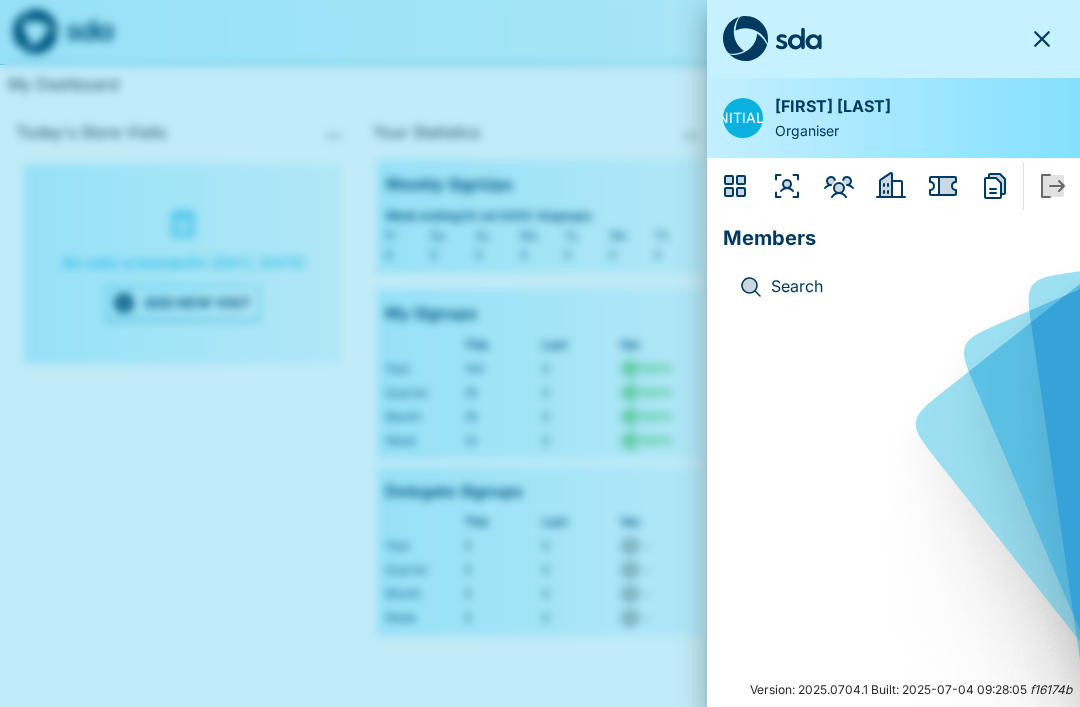 click at bounding box center (839, 186) 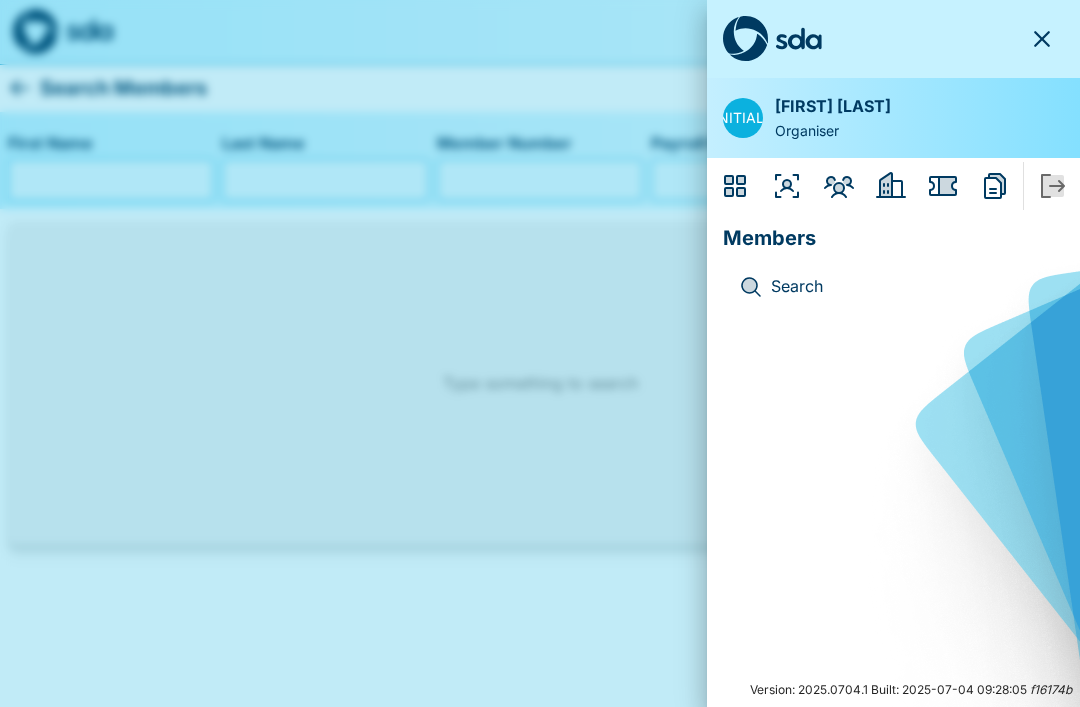 click on "Search" at bounding box center (909, 287) 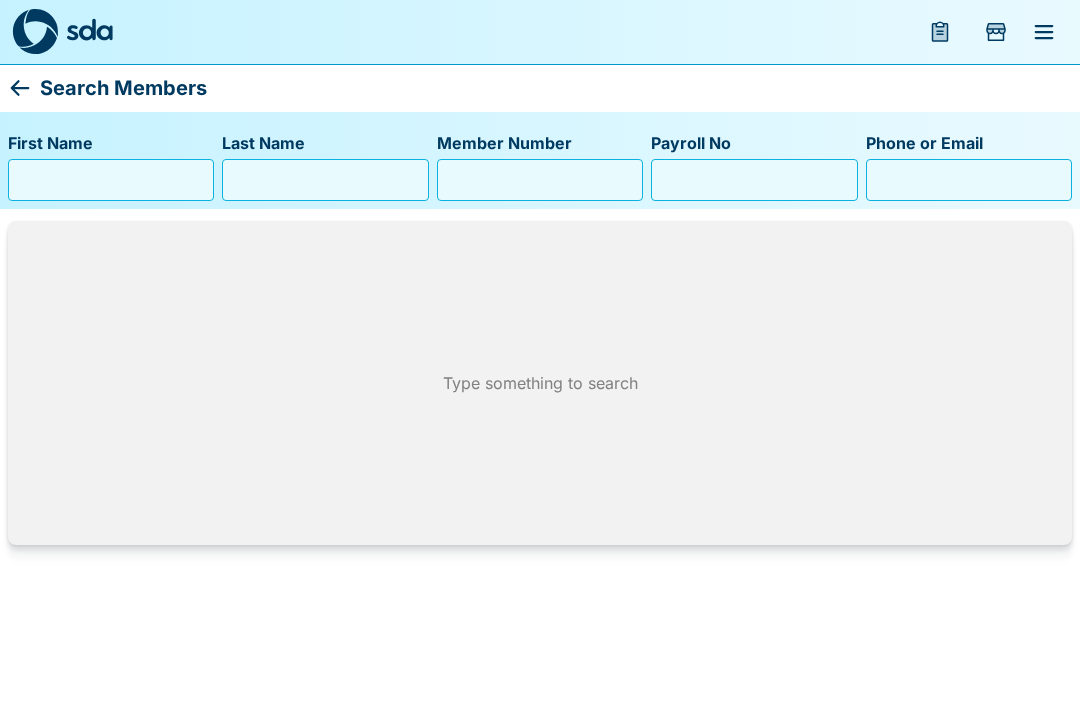 click on "Member Number" at bounding box center [540, 180] 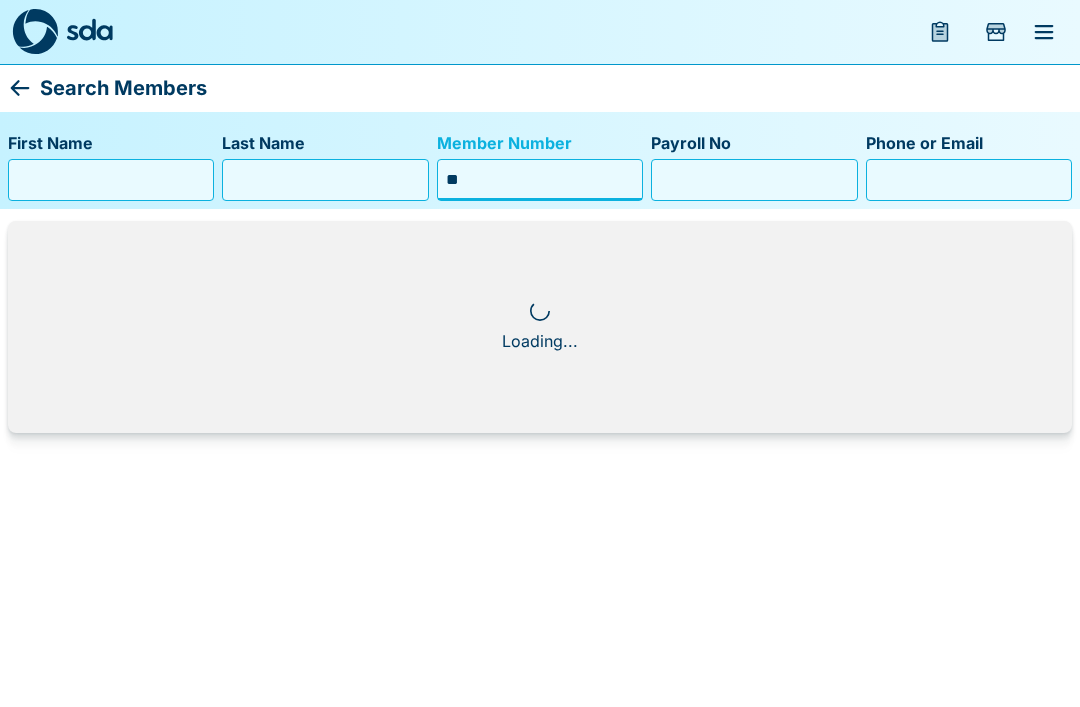click on "Search Members First Name Last Name Member Number ** Payroll No Phone or Email Loading..." at bounding box center (540, 222) 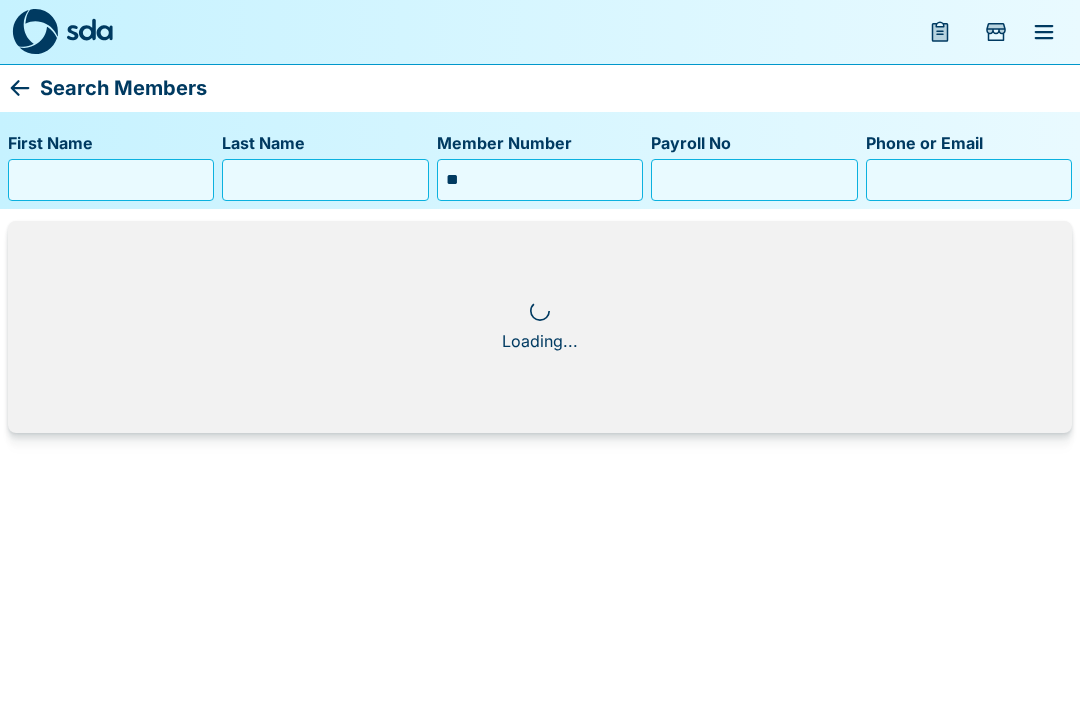 click on "**" at bounding box center (540, 180) 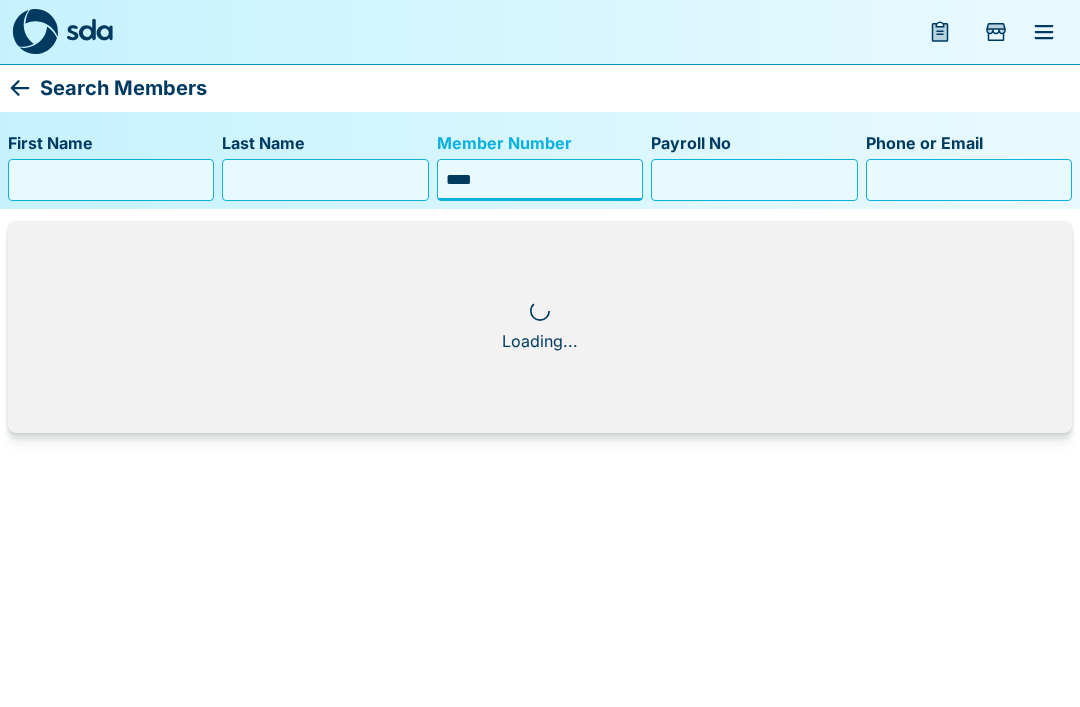 type on "*****" 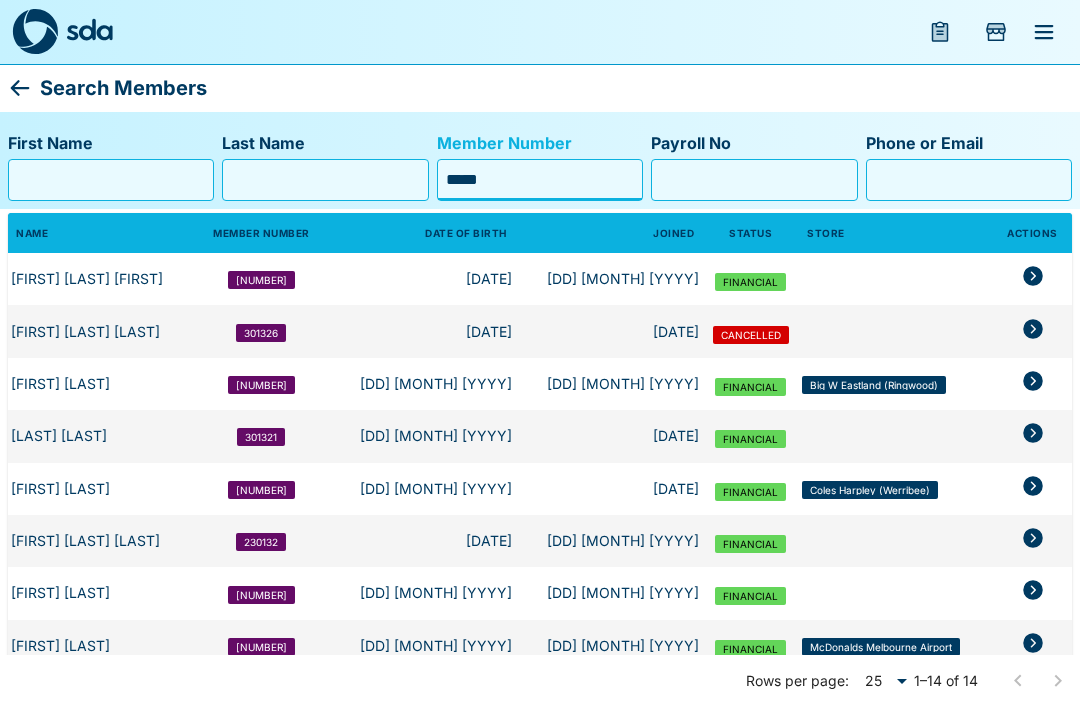 scroll, scrollTop: 0, scrollLeft: 0, axis: both 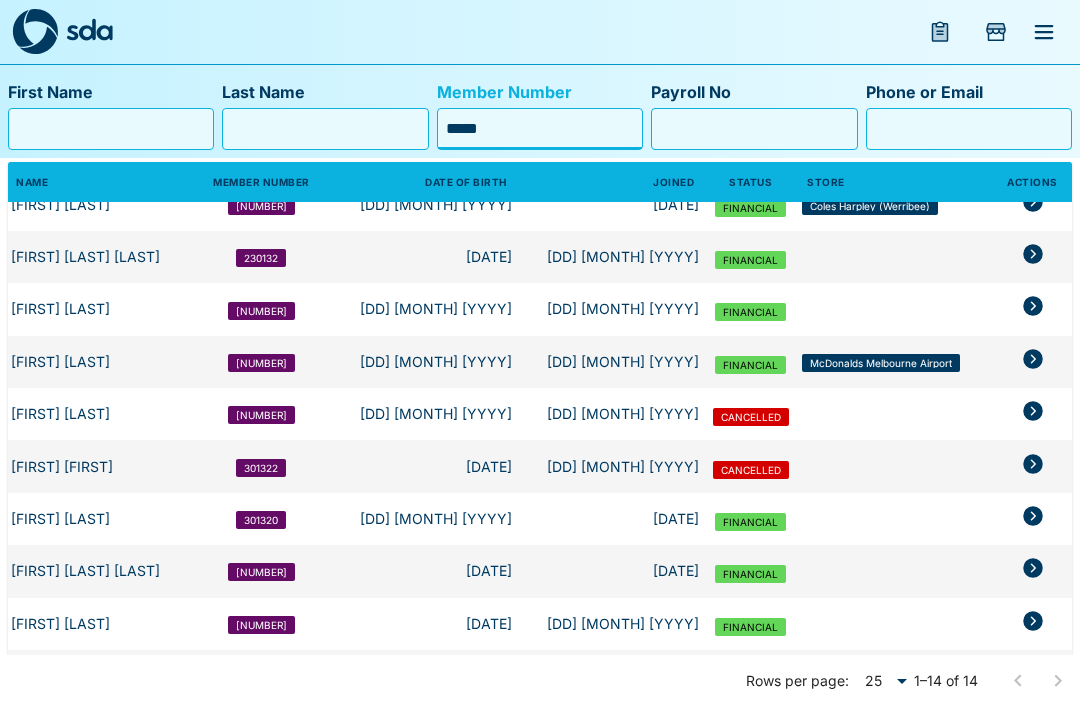 click 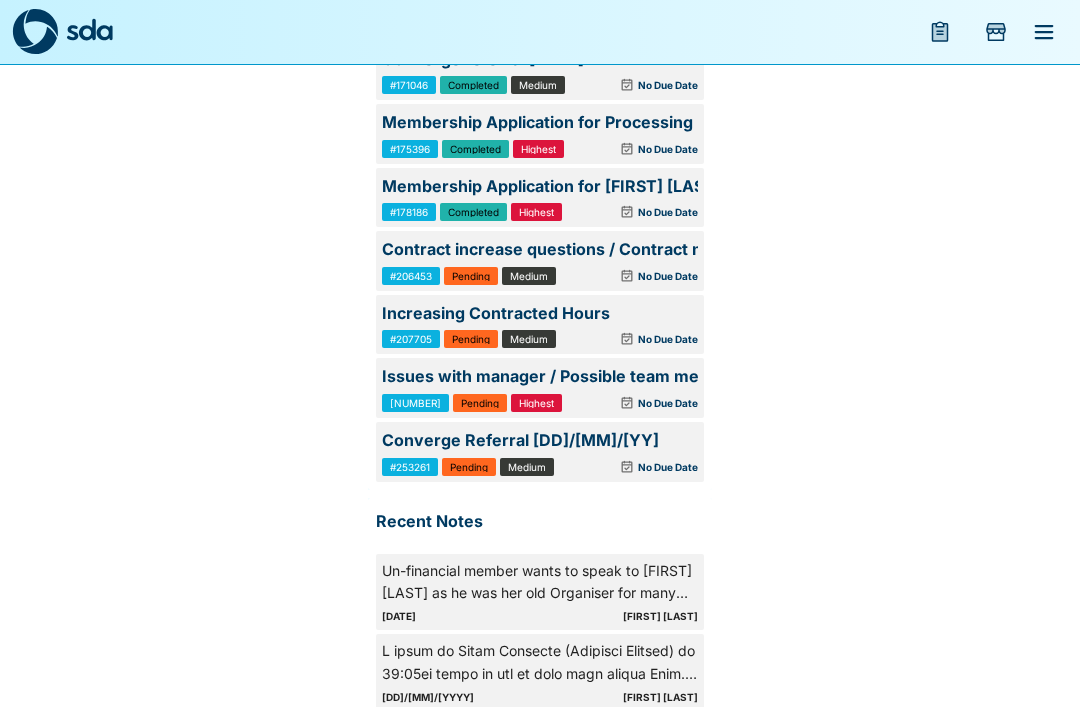 scroll, scrollTop: 3227, scrollLeft: 0, axis: vertical 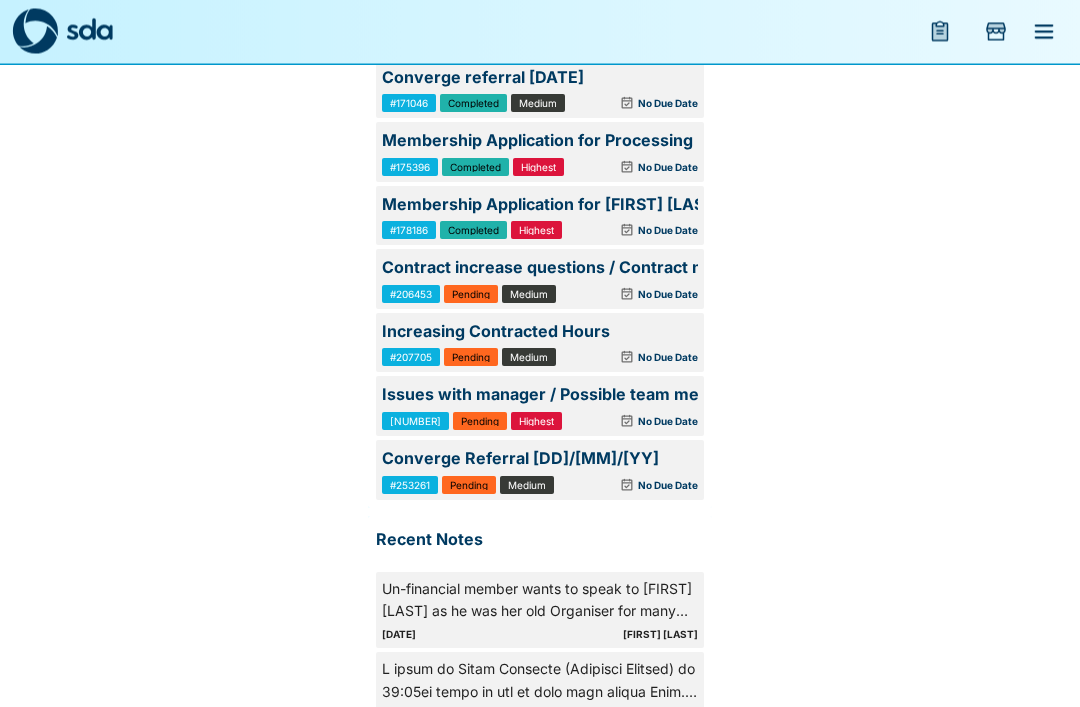 click on "[NUMBER] Issues with manager / Possible team member complaint Pending Highest No Due Date" at bounding box center (540, 407) 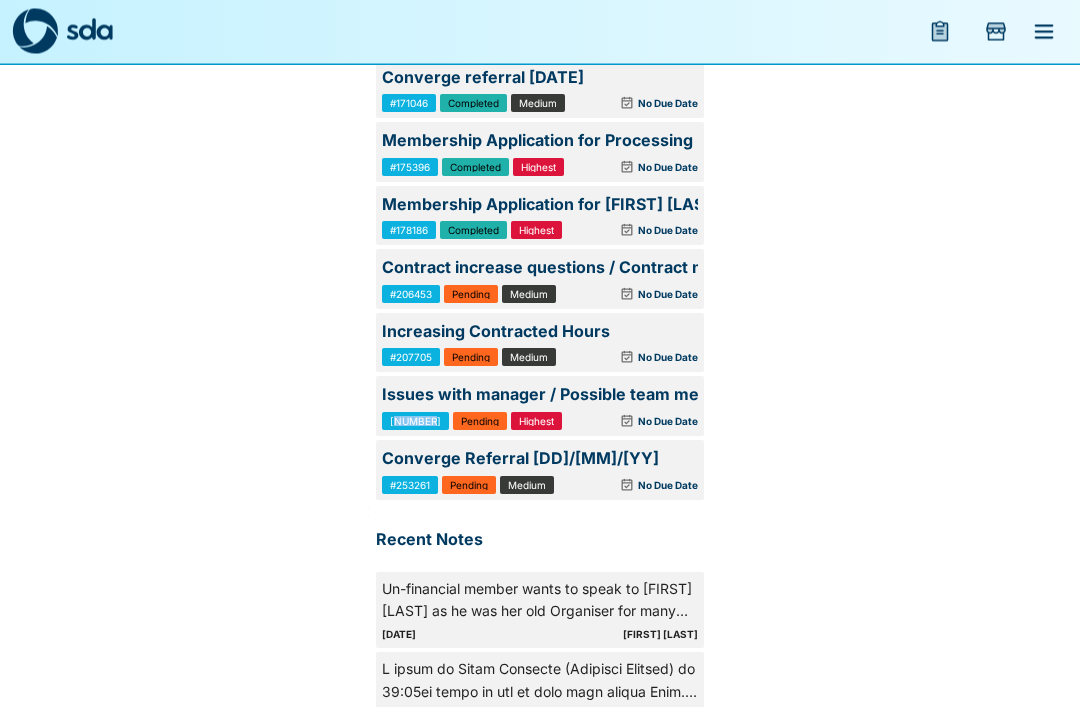 click on "No Due Date" at bounding box center [632, 422] 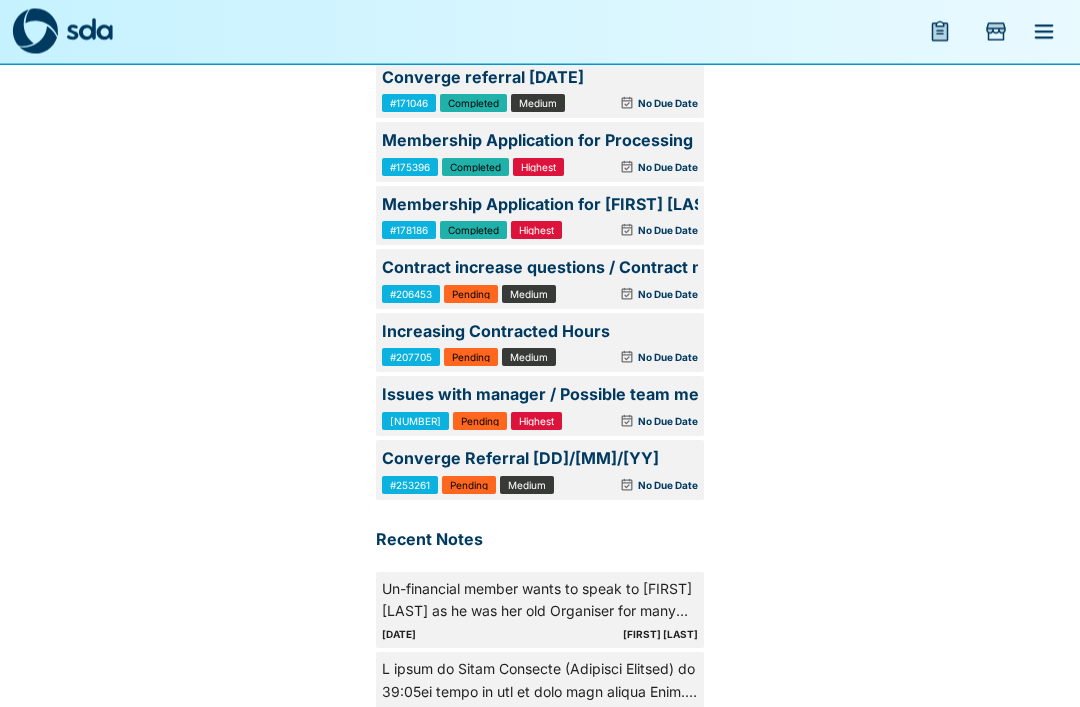 click on "No Due Date" at bounding box center [632, 422] 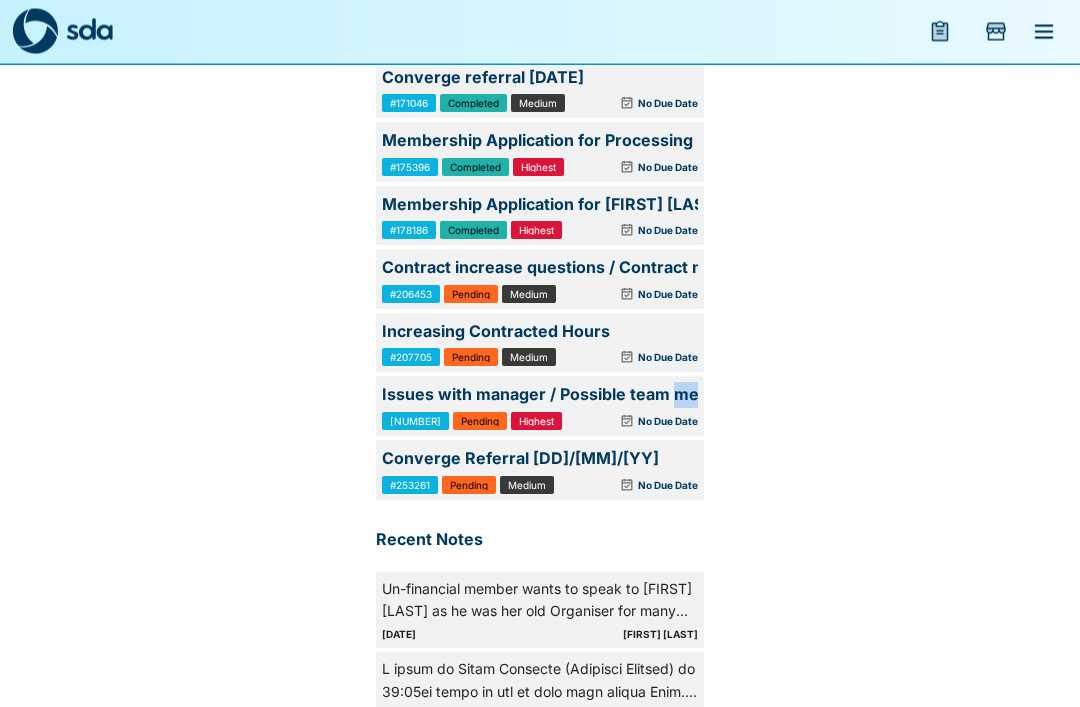 click on "Issues with manager / Possible team member complaint" at bounding box center (540, 396) 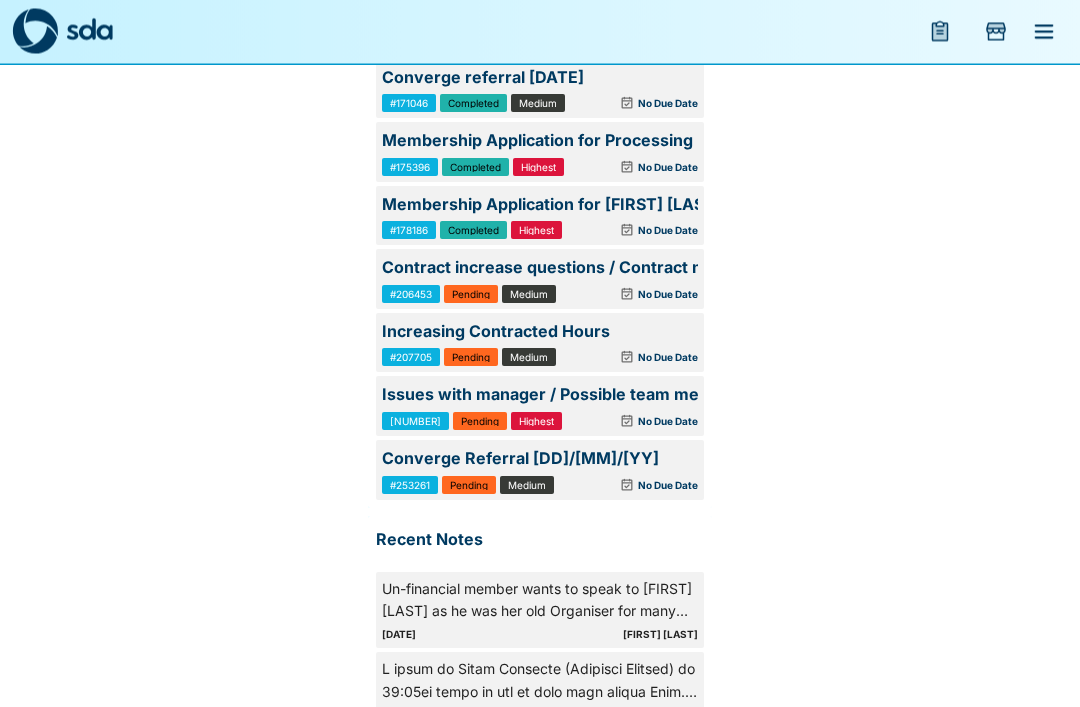 click on "Issues with manager / Possible team member complaint" at bounding box center [540, 396] 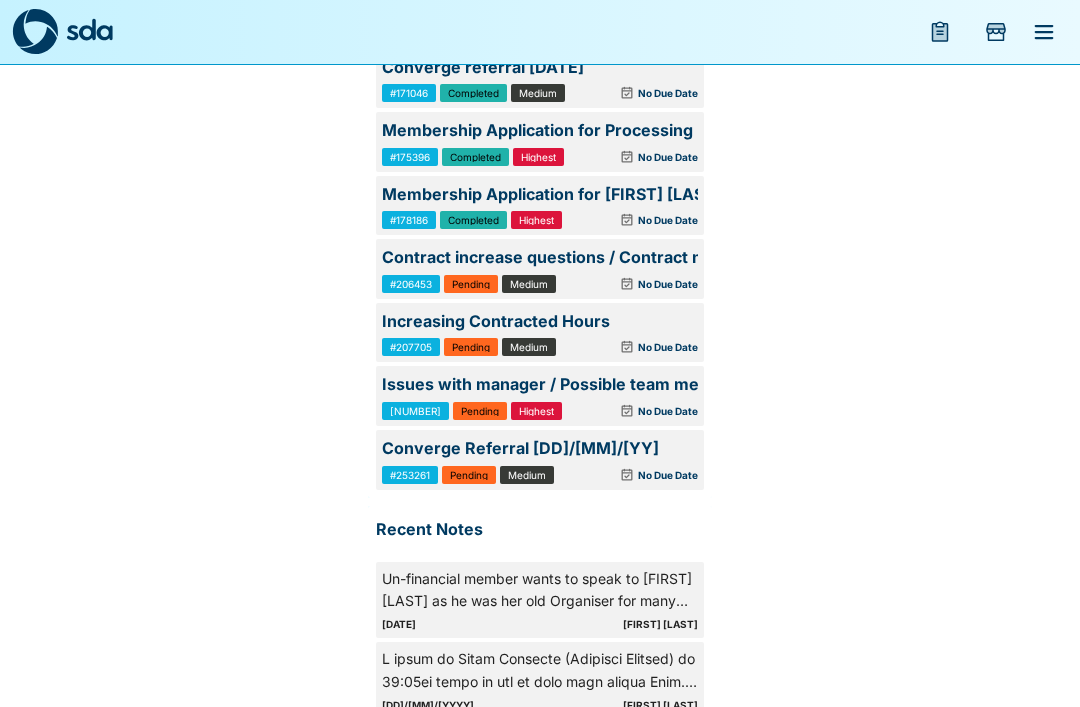 scroll, scrollTop: 3237, scrollLeft: 0, axis: vertical 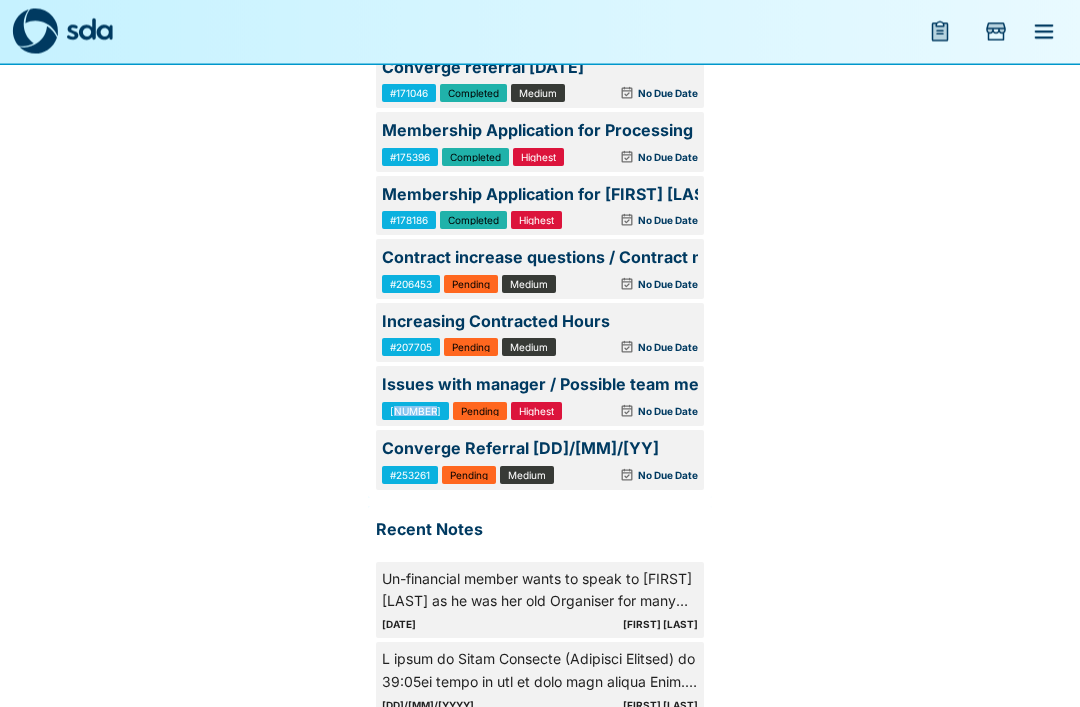 copy on "249794" 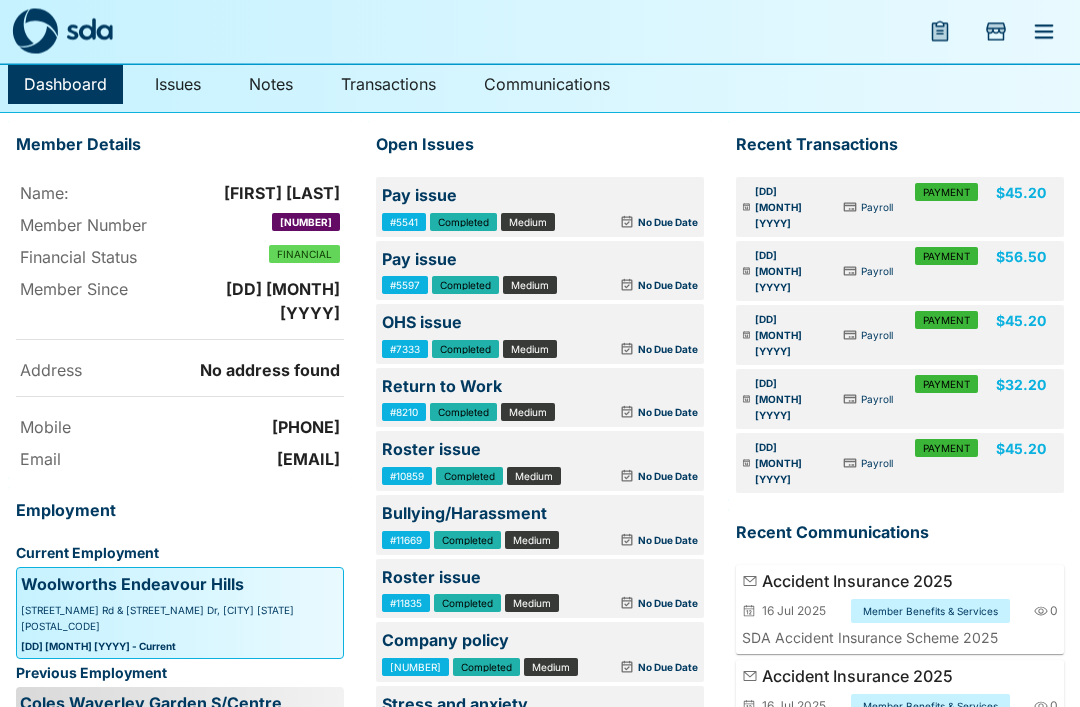 scroll, scrollTop: 0, scrollLeft: 0, axis: both 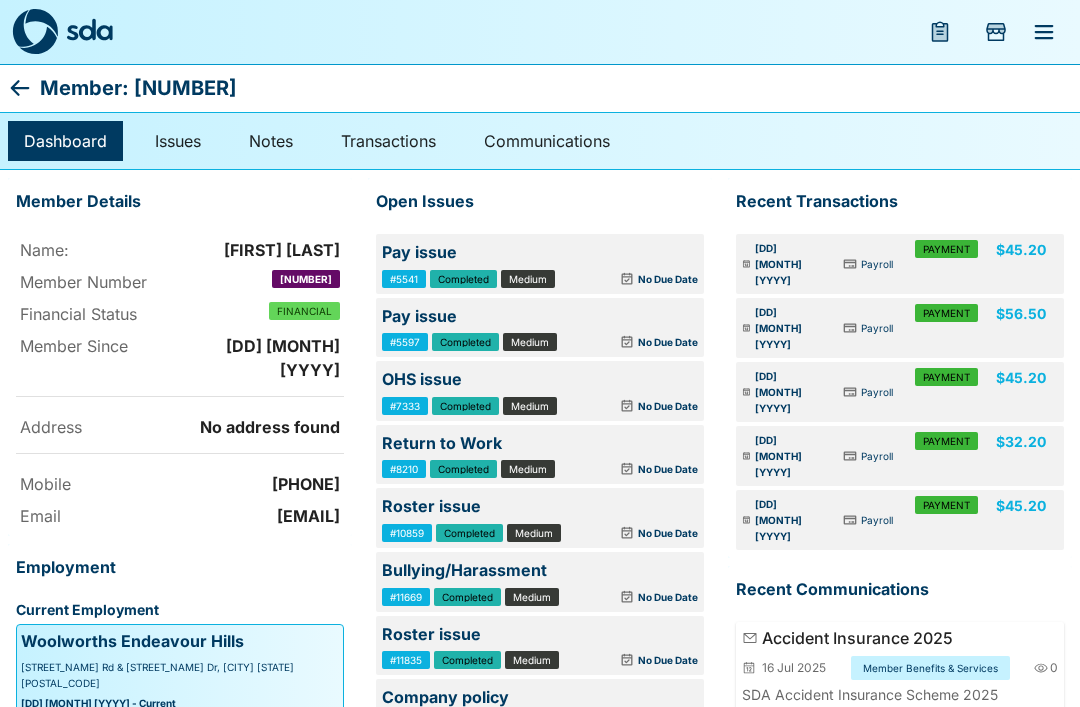 click at bounding box center (35, 32) 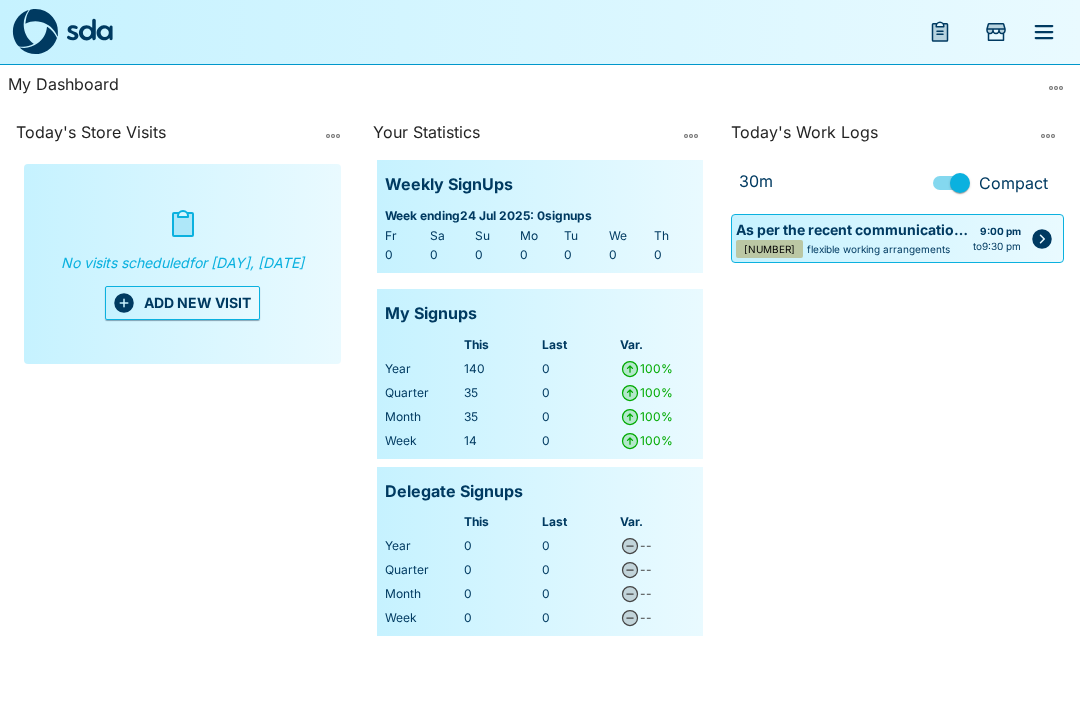 click at bounding box center (1044, 32) 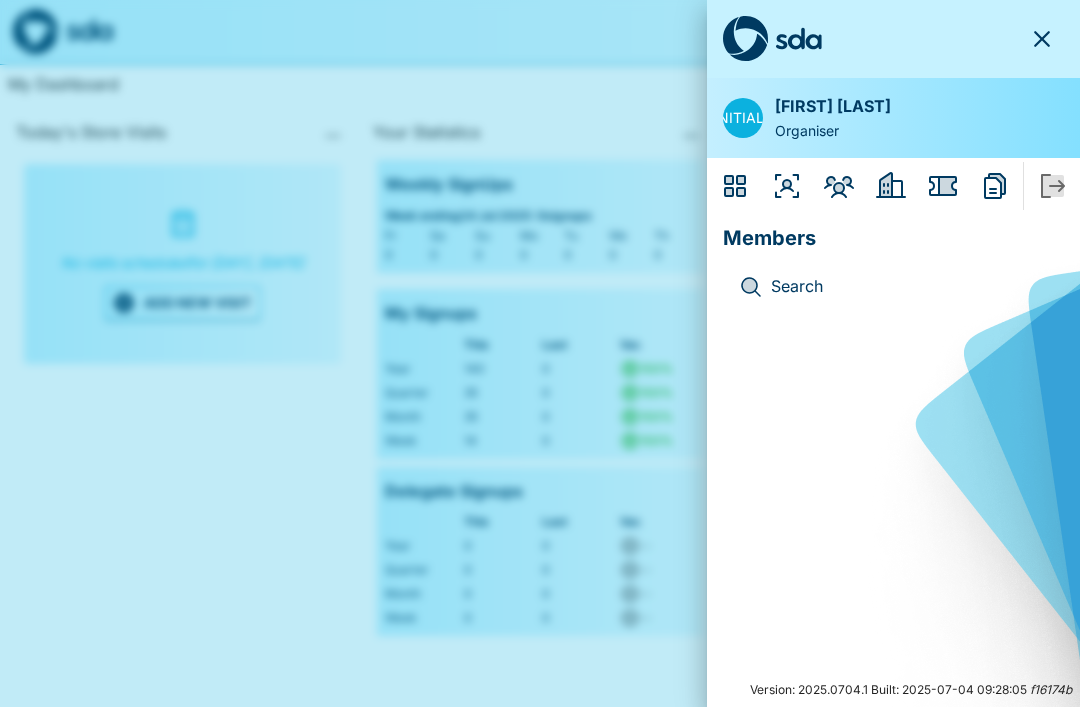 click 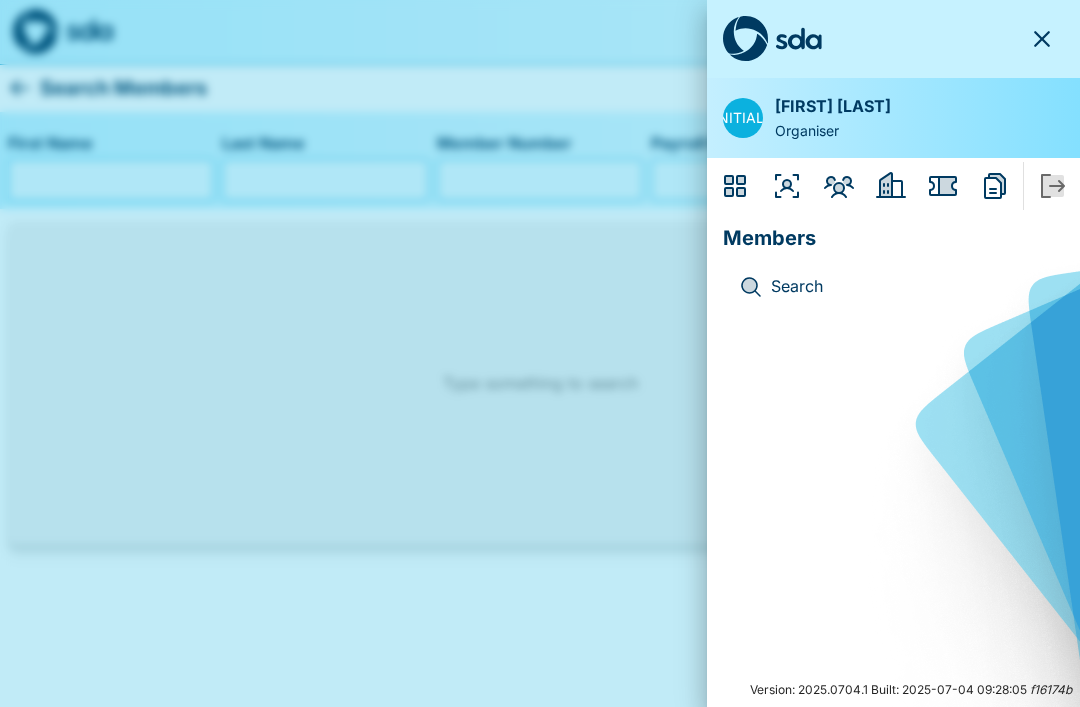 click on "Search" at bounding box center (909, 287) 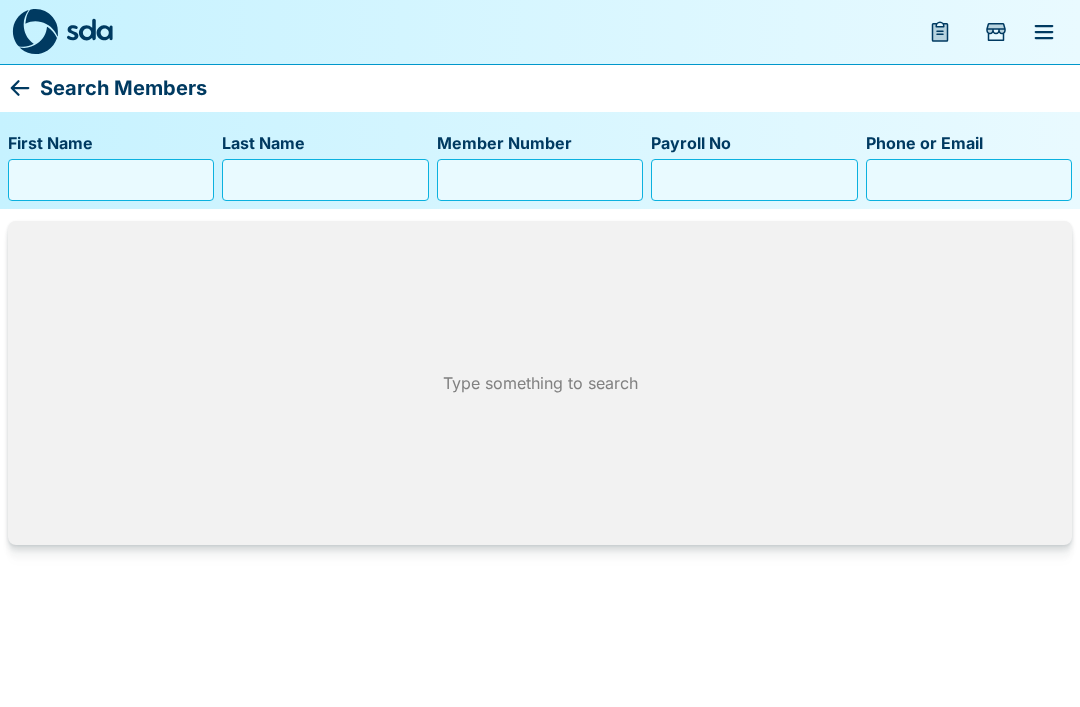 click at bounding box center [1044, 32] 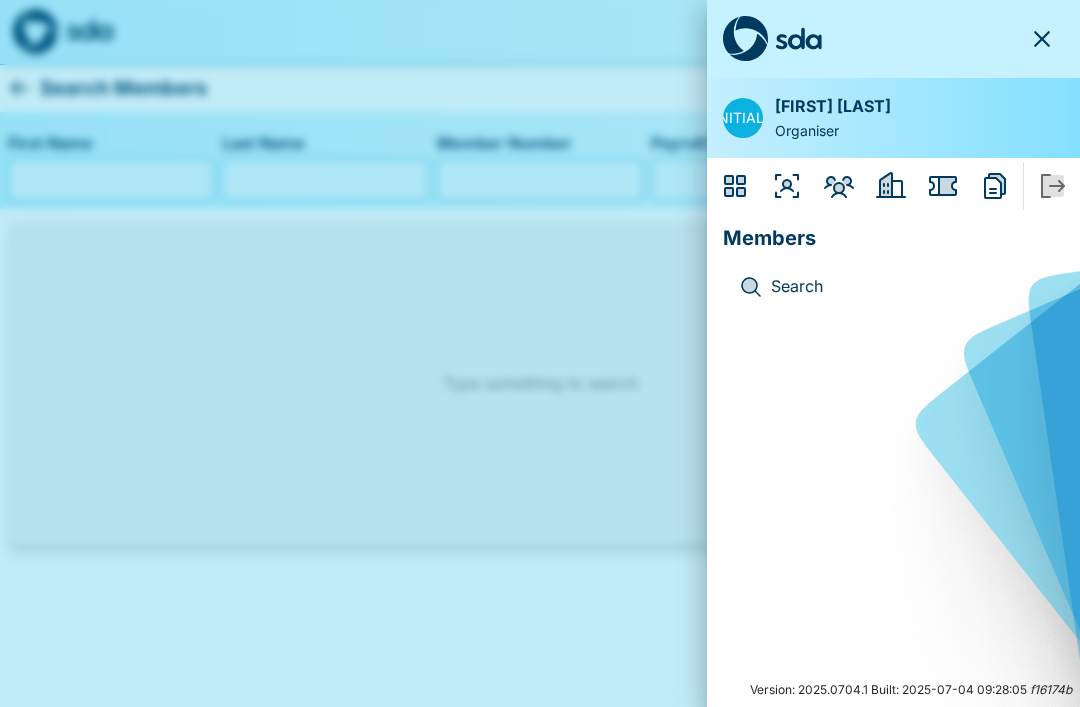 click 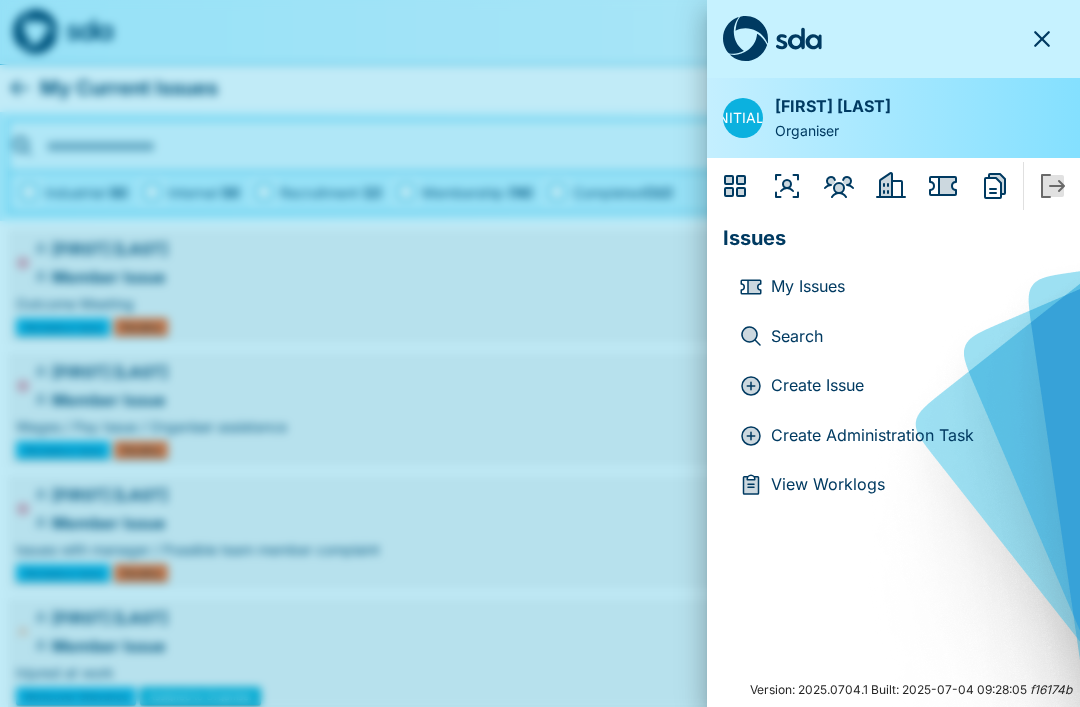 click on "Search" at bounding box center [909, 337] 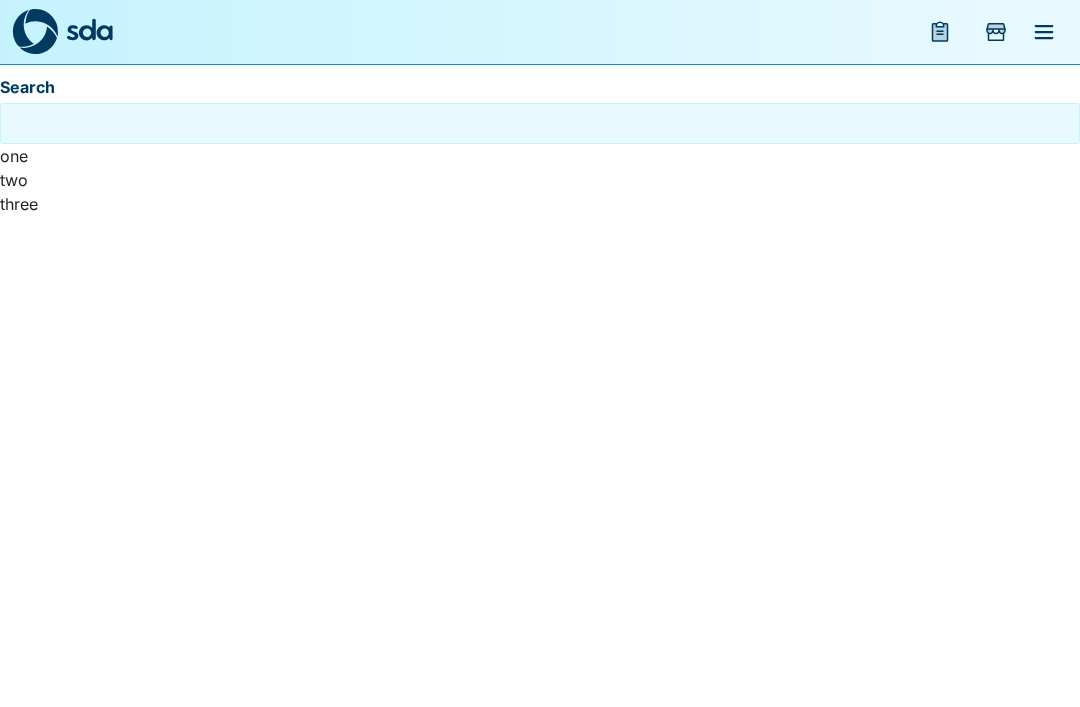 click on "Search" at bounding box center (540, 123) 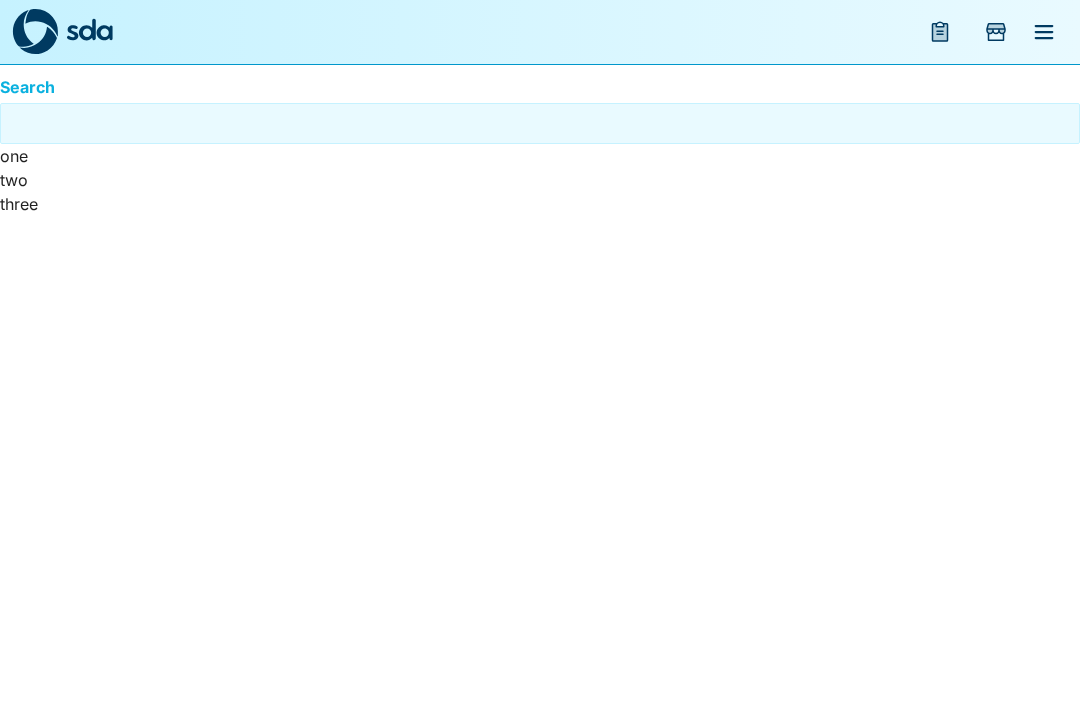 click on "Search" at bounding box center [540, 123] 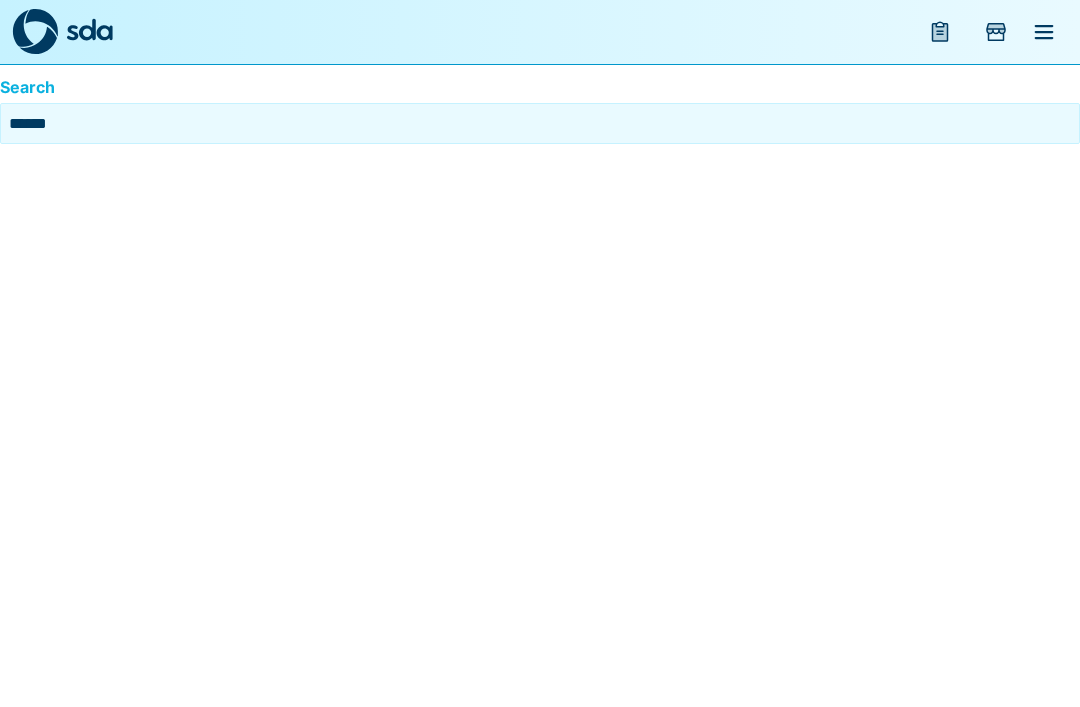 type on "******" 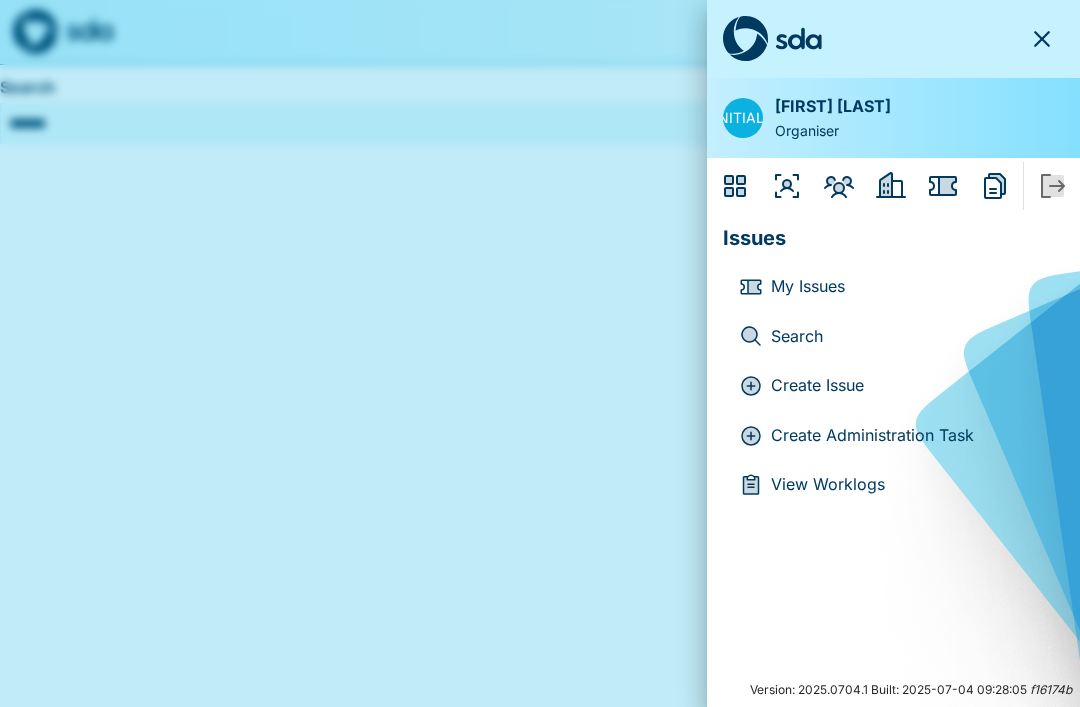 click on "My Issues" at bounding box center [909, 287] 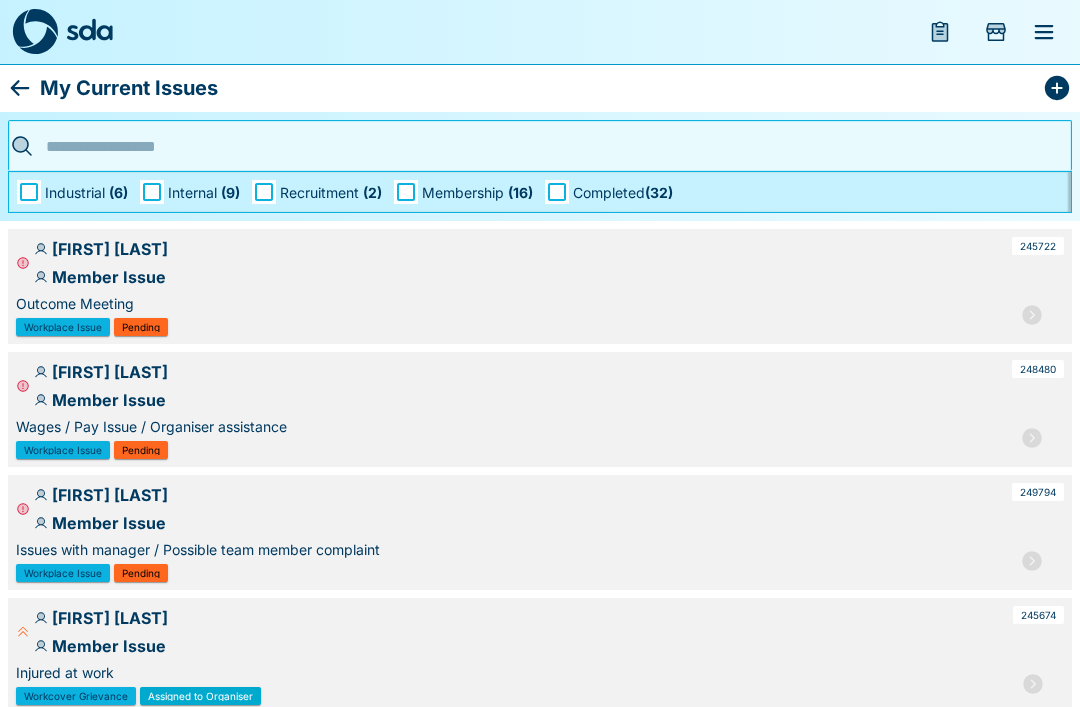 click on "Workplace Issue" at bounding box center [63, 573] 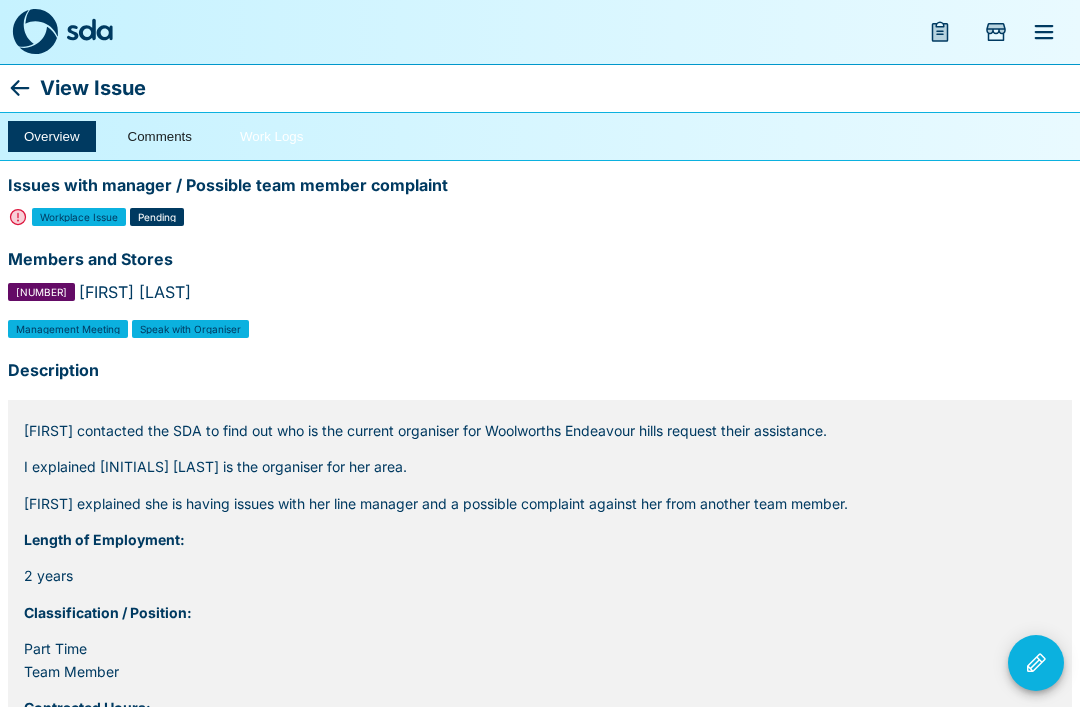 click on "Work Logs" at bounding box center [271, 136] 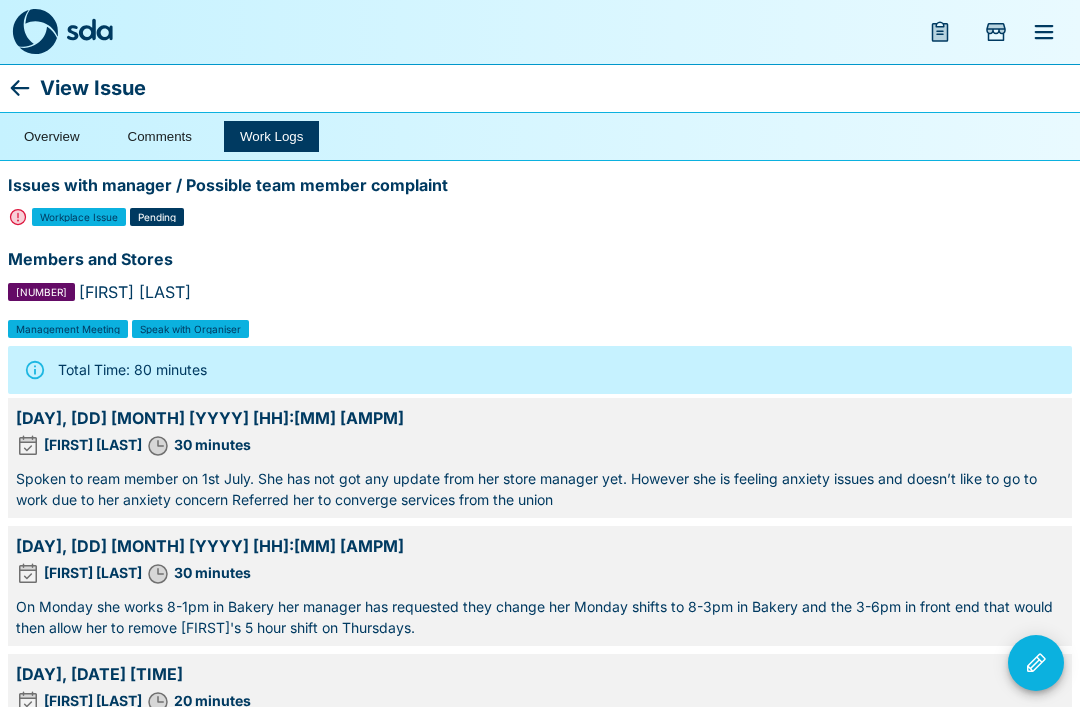 click 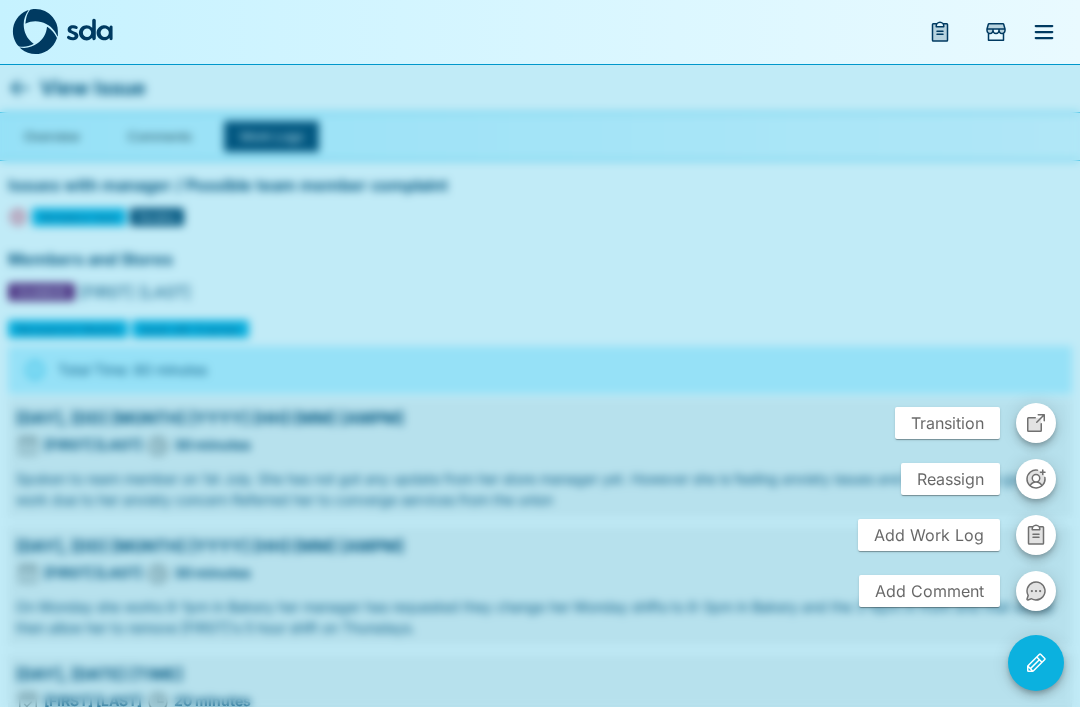 click on "Add Work Log" at bounding box center [929, 535] 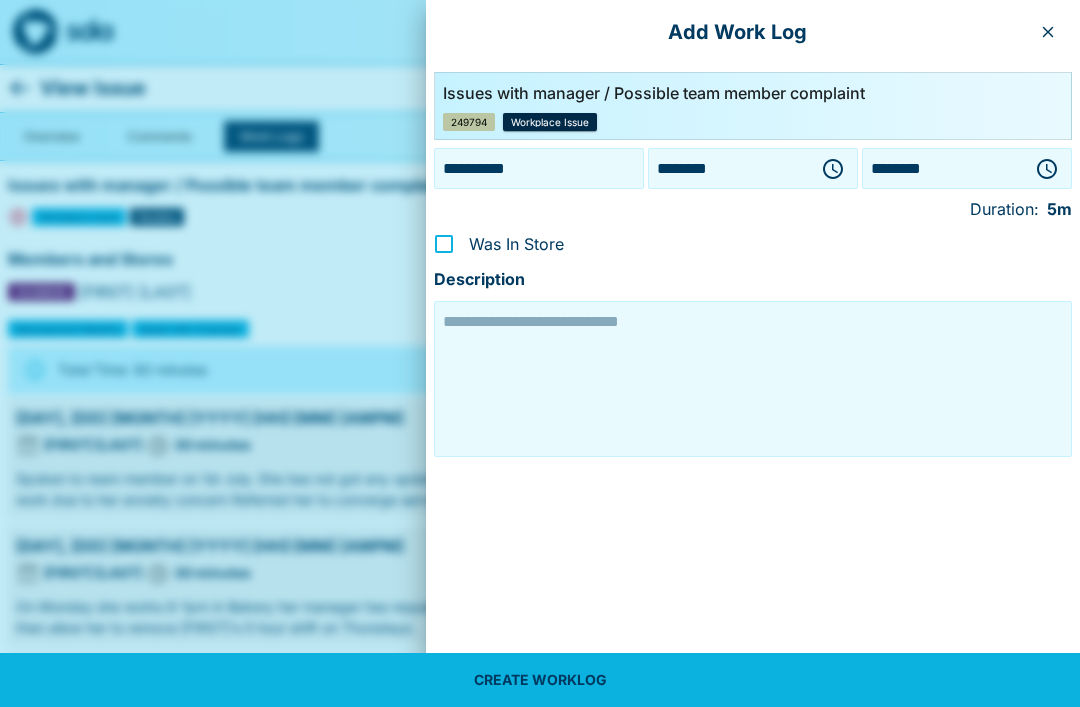 click 